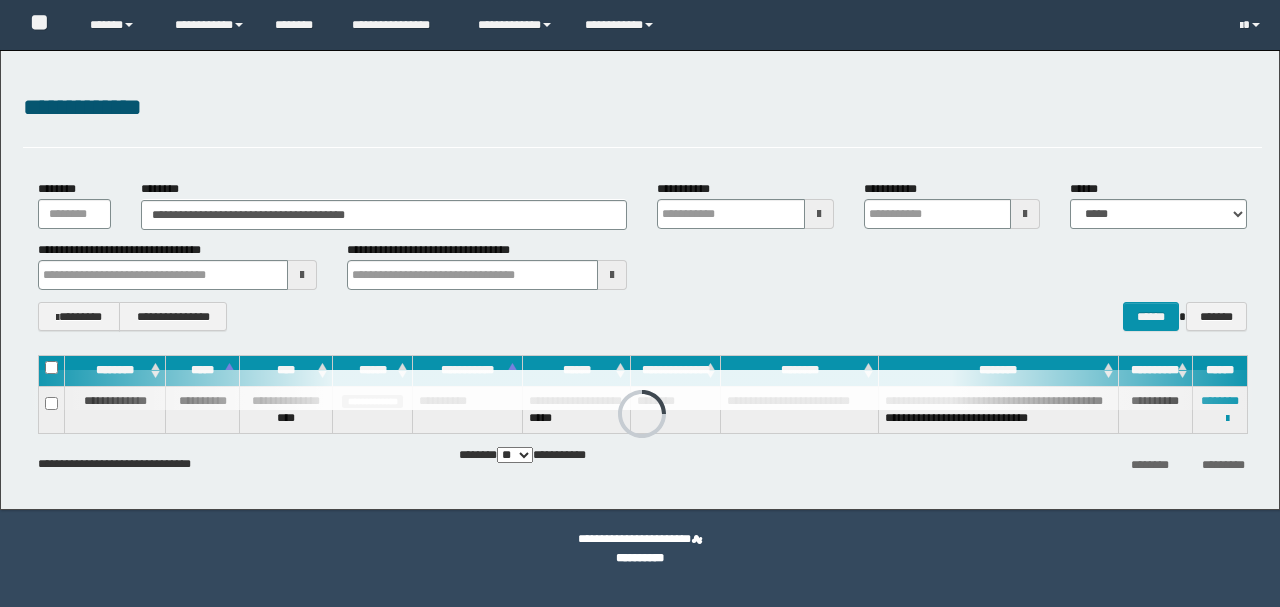 scroll, scrollTop: 0, scrollLeft: 0, axis: both 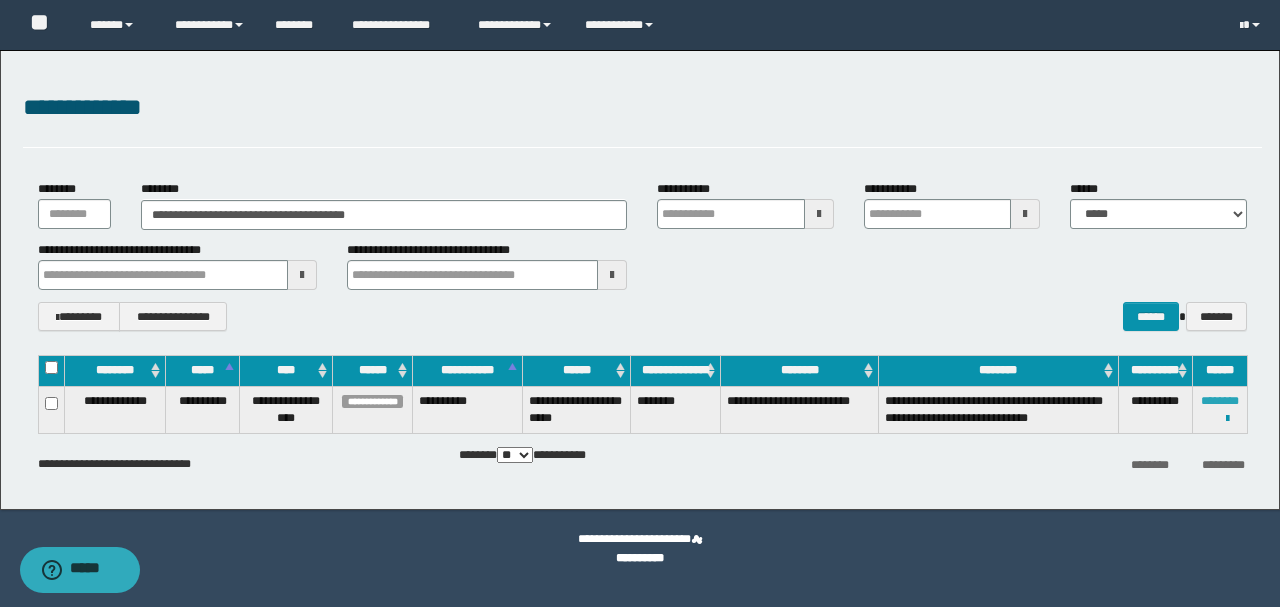 click on "********" at bounding box center (1220, 401) 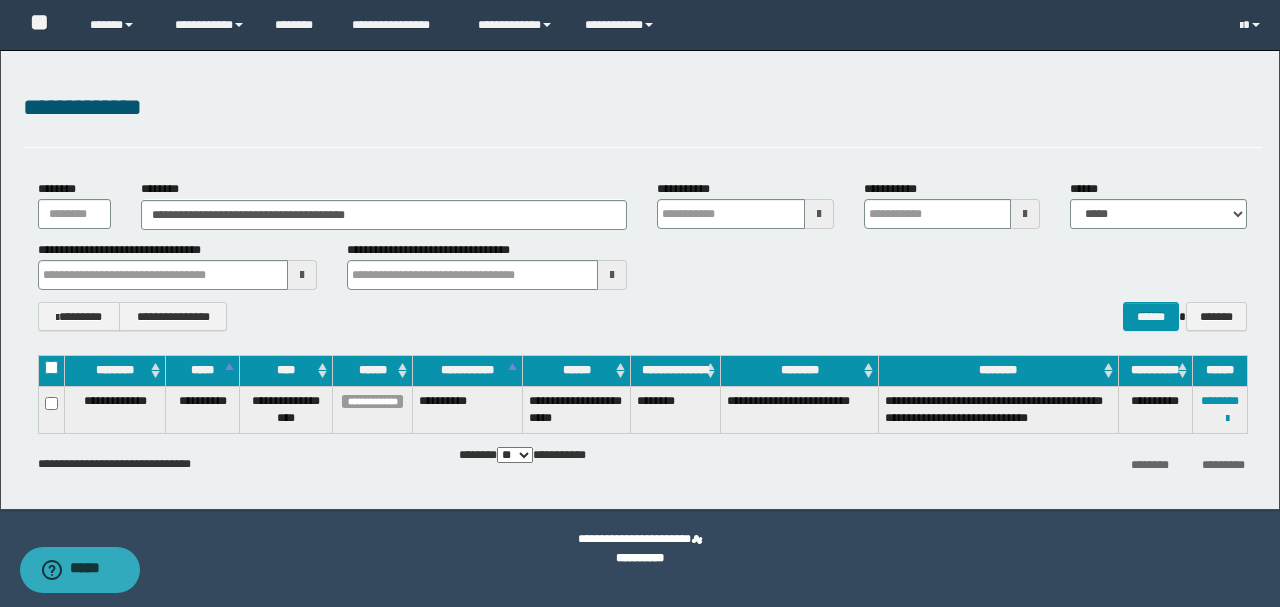 click on "**********" at bounding box center (641, 455) 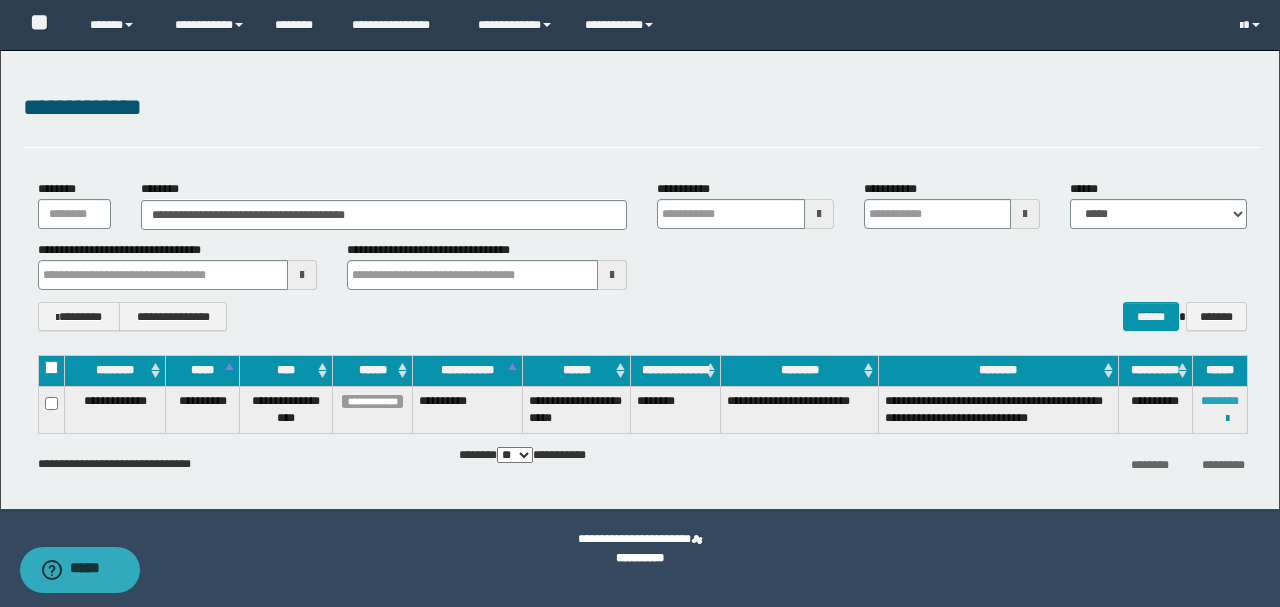 click on "********" at bounding box center [1220, 401] 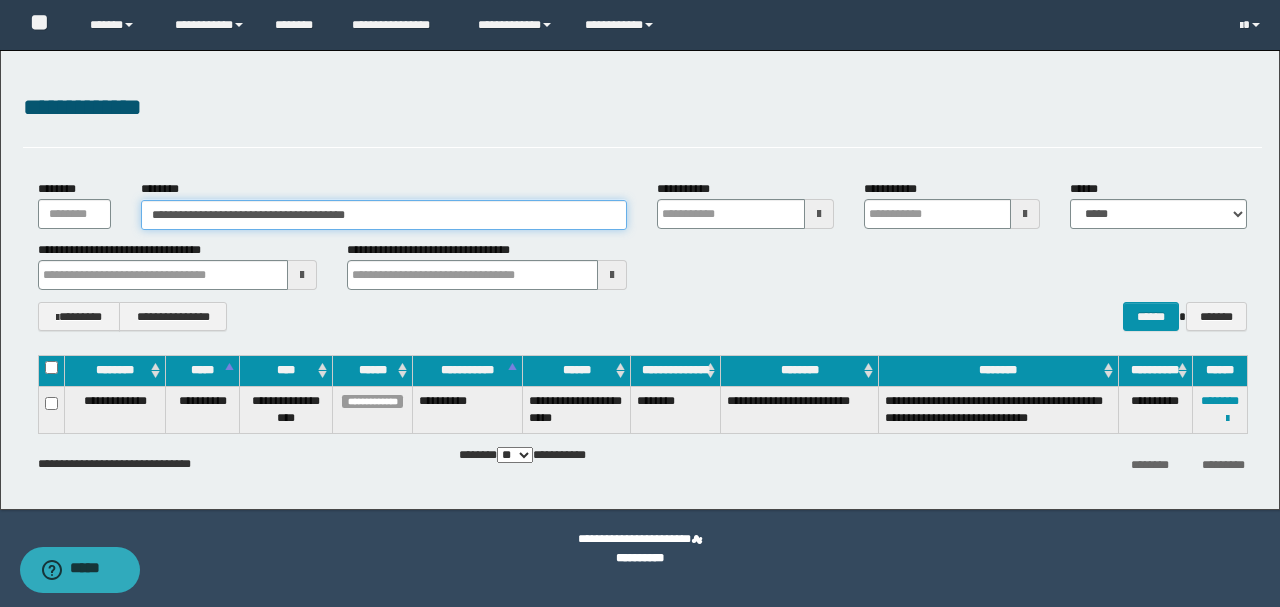 drag, startPoint x: 411, startPoint y: 218, endPoint x: 0, endPoint y: 220, distance: 411.00485 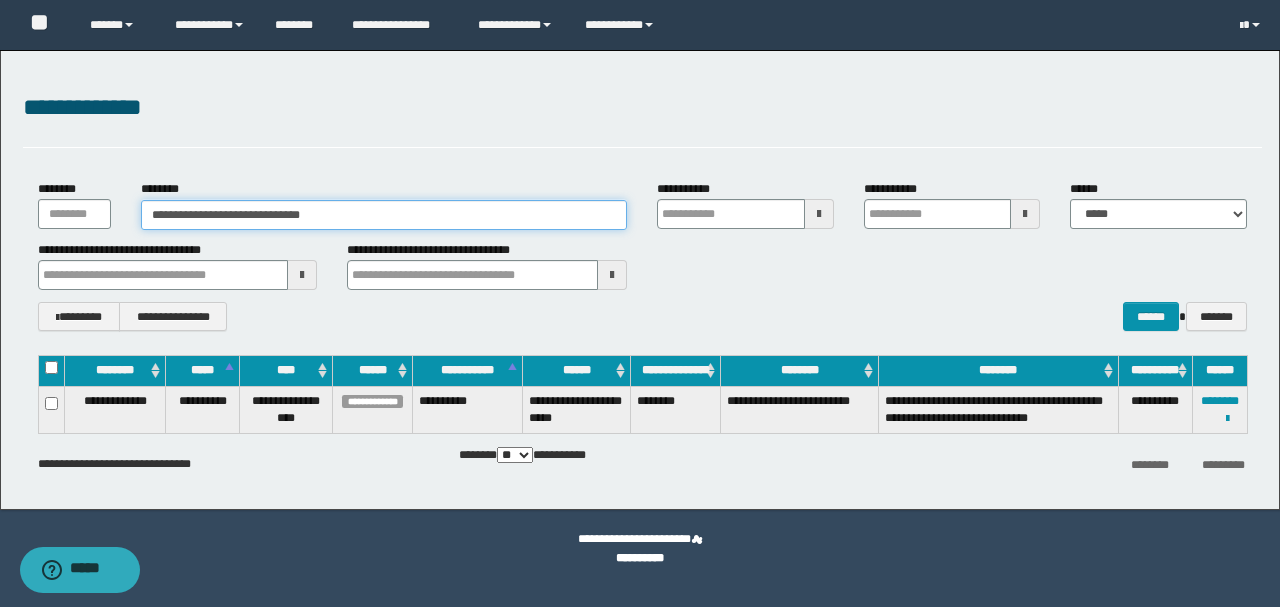 type on "**********" 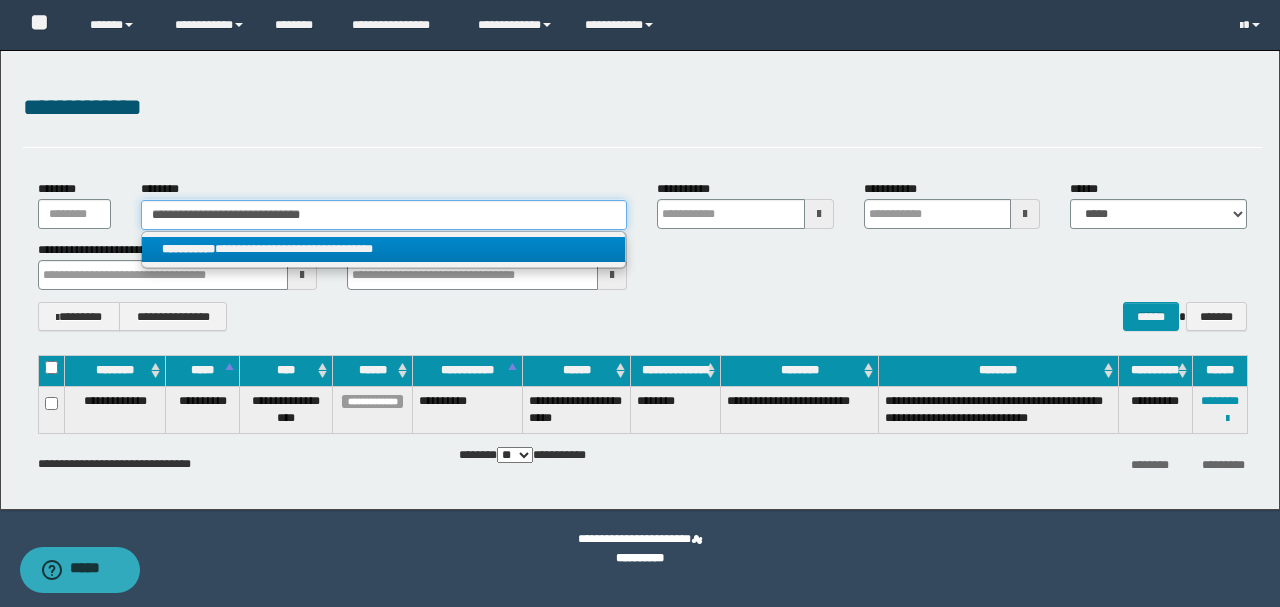 type on "**********" 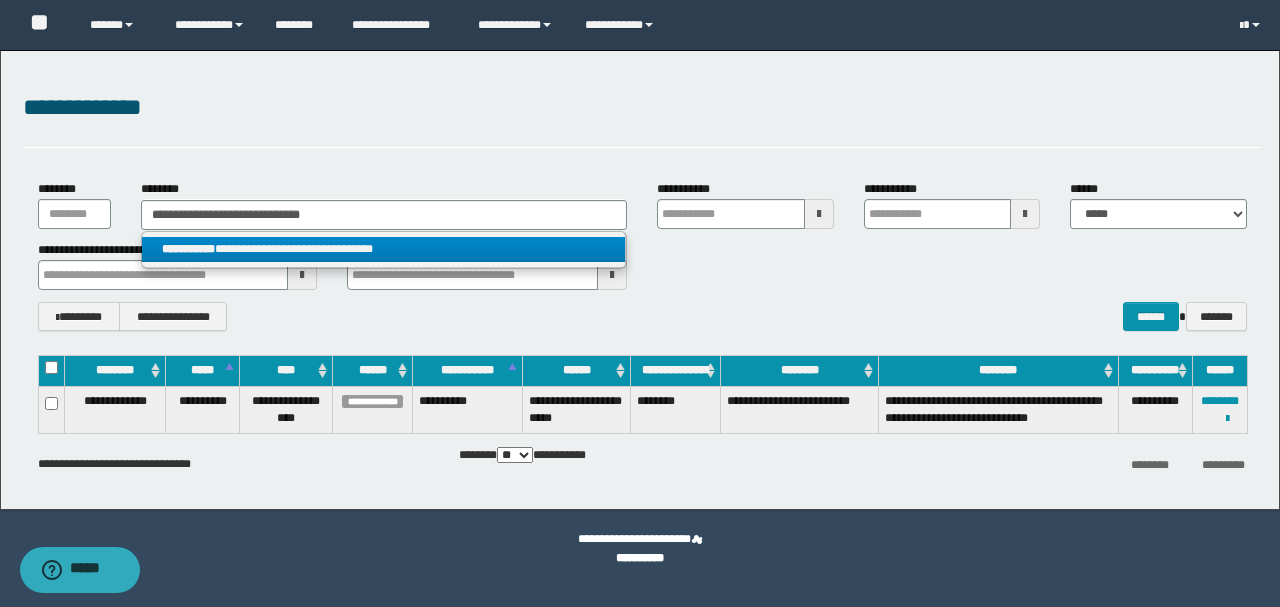 click on "**********" at bounding box center [384, 249] 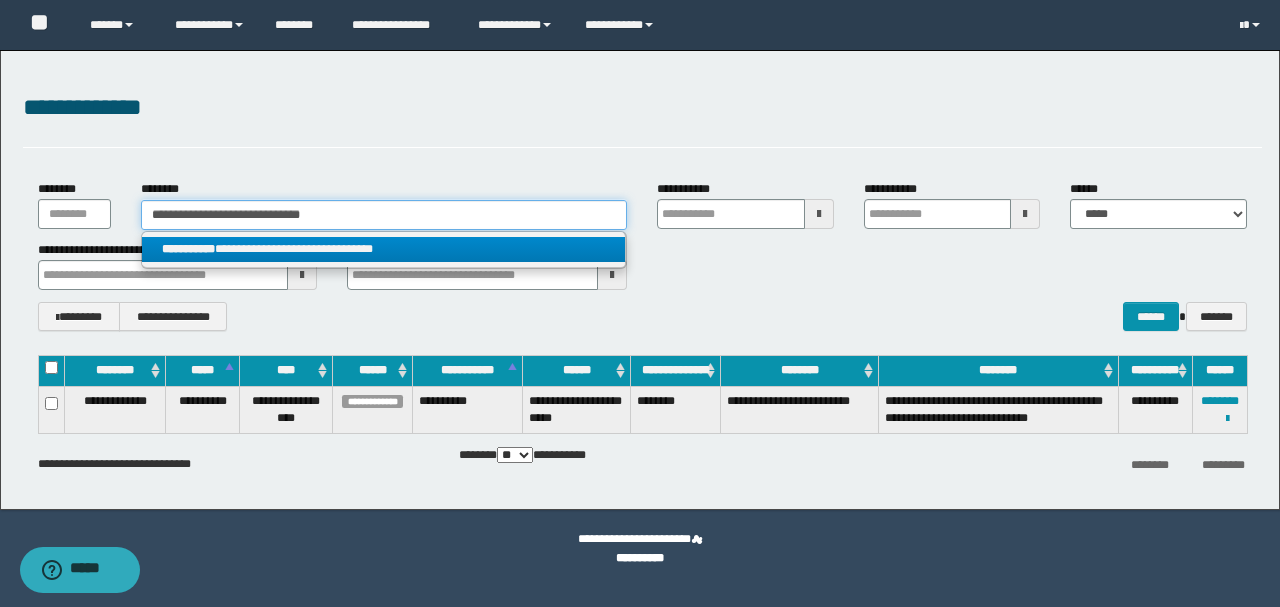 type 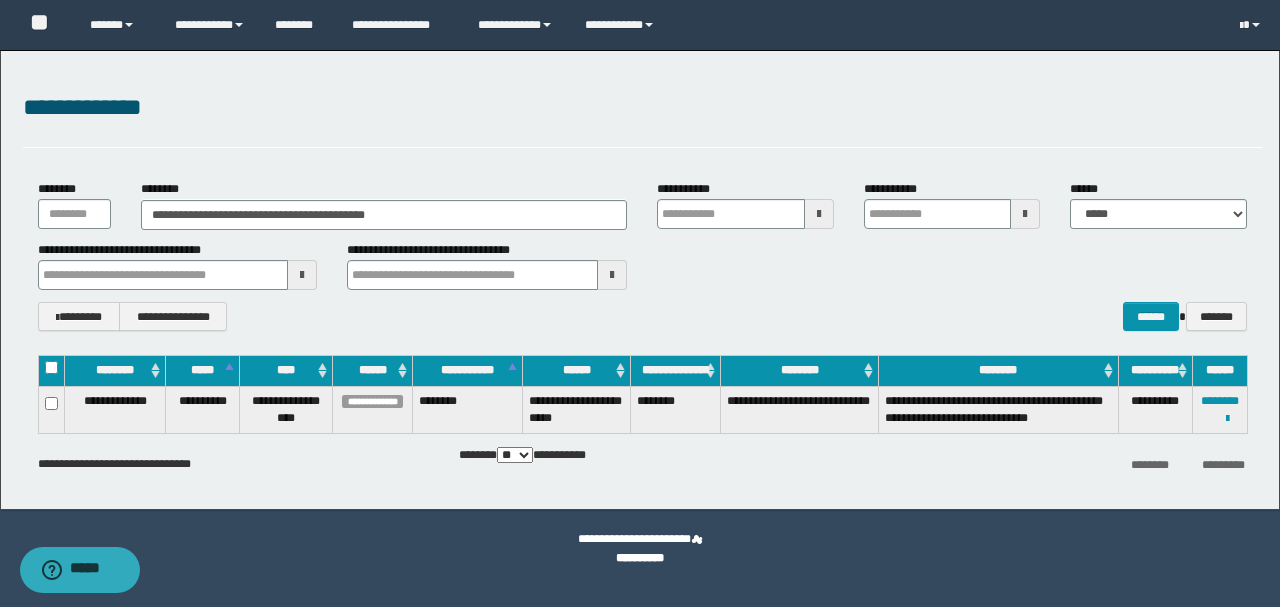 click on "**********" at bounding box center [1220, 409] 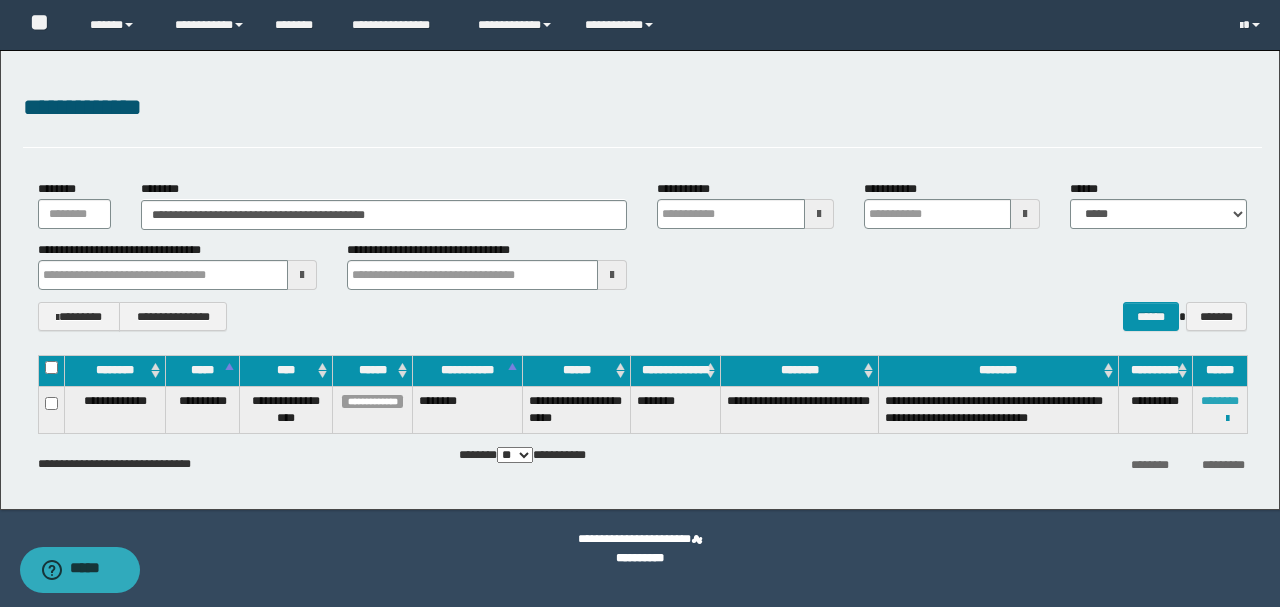 click on "********" at bounding box center [1220, 401] 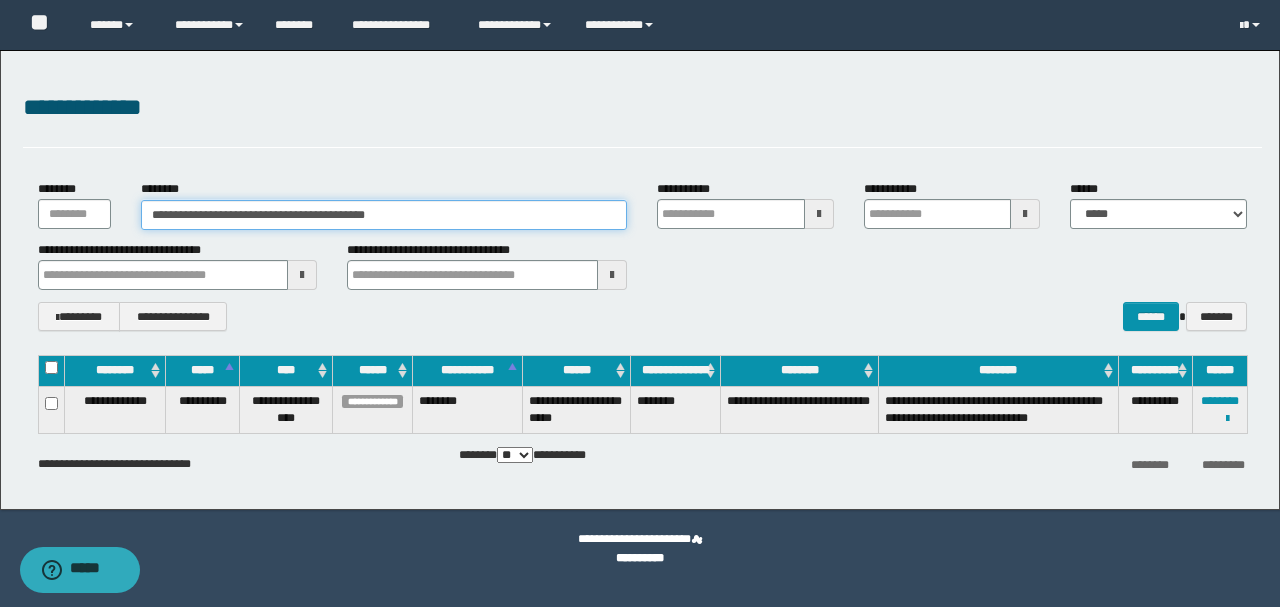 drag, startPoint x: 462, startPoint y: 209, endPoint x: 0, endPoint y: 193, distance: 462.27698 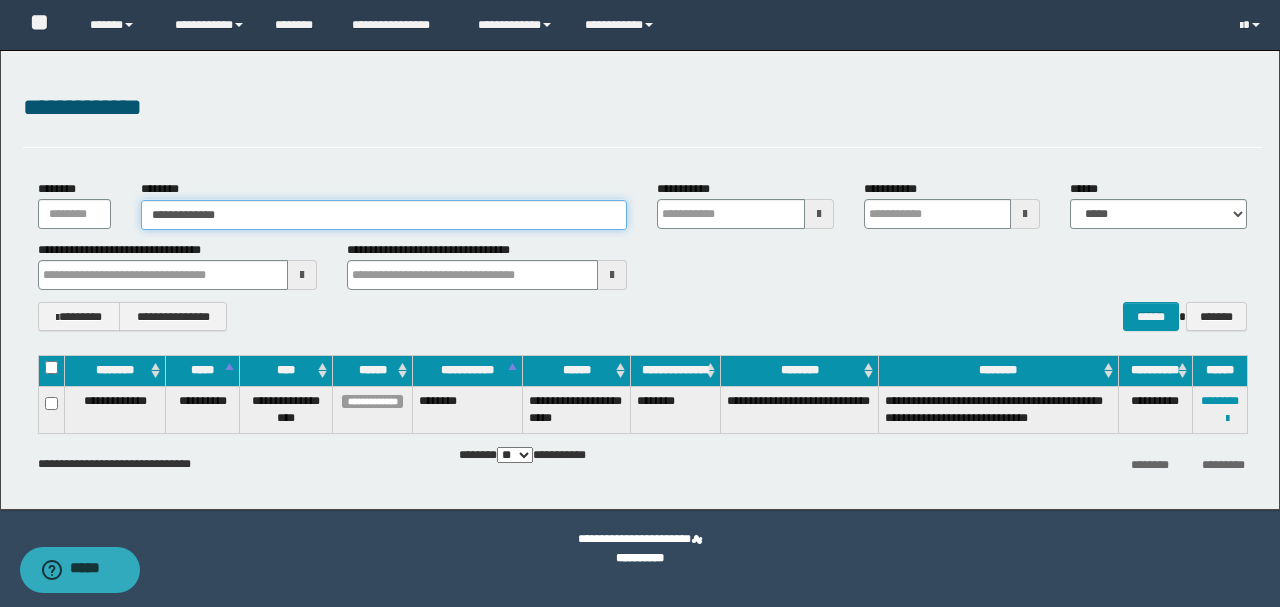 click on "**********" at bounding box center [384, 215] 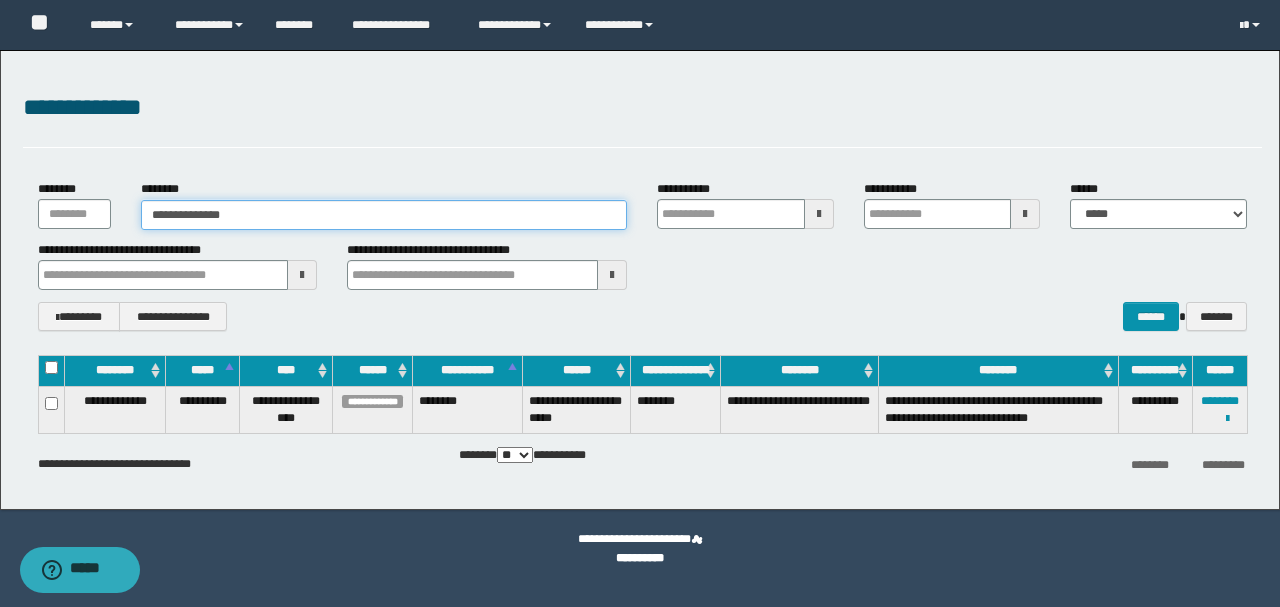 click on "**********" at bounding box center [384, 215] 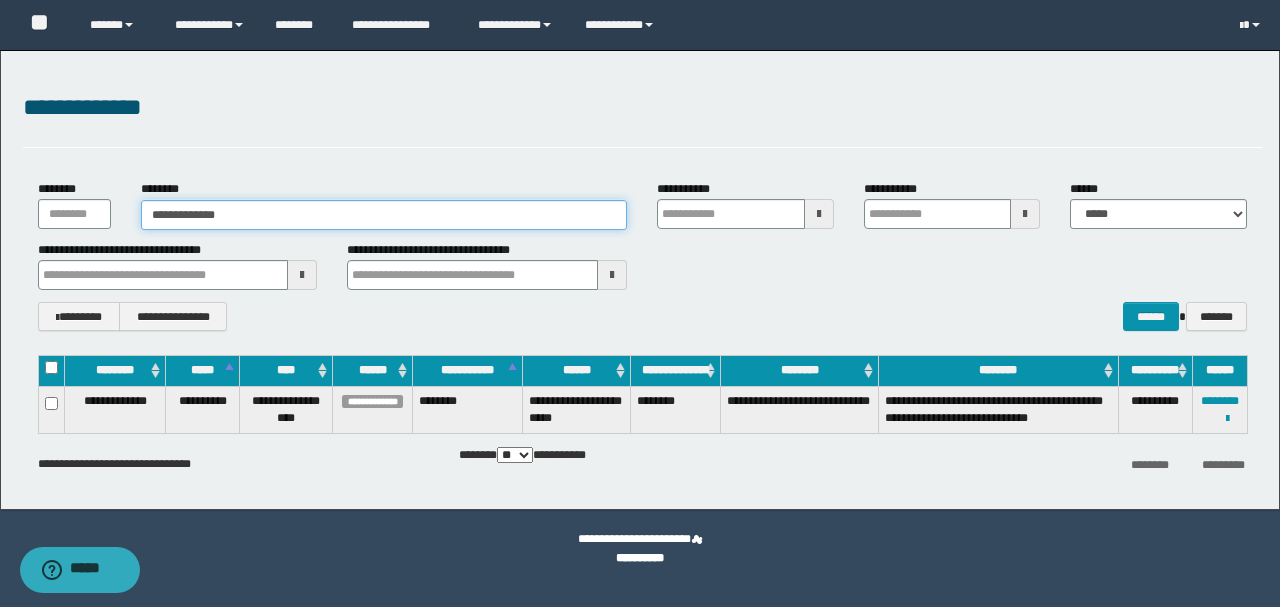type on "**********" 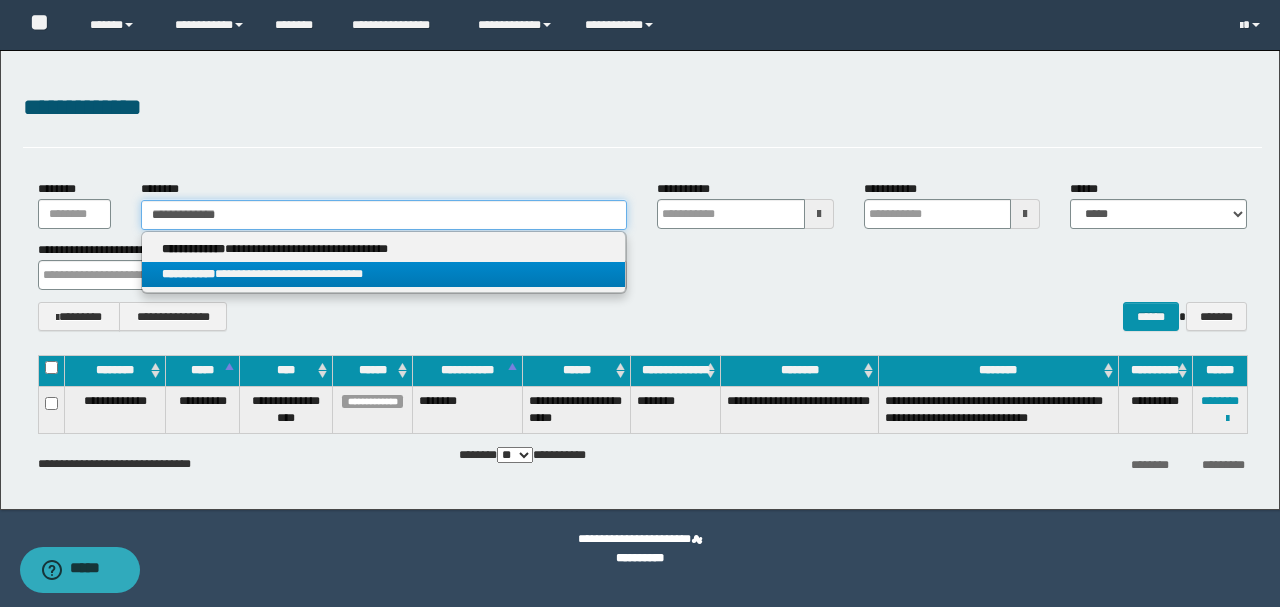 type on "**********" 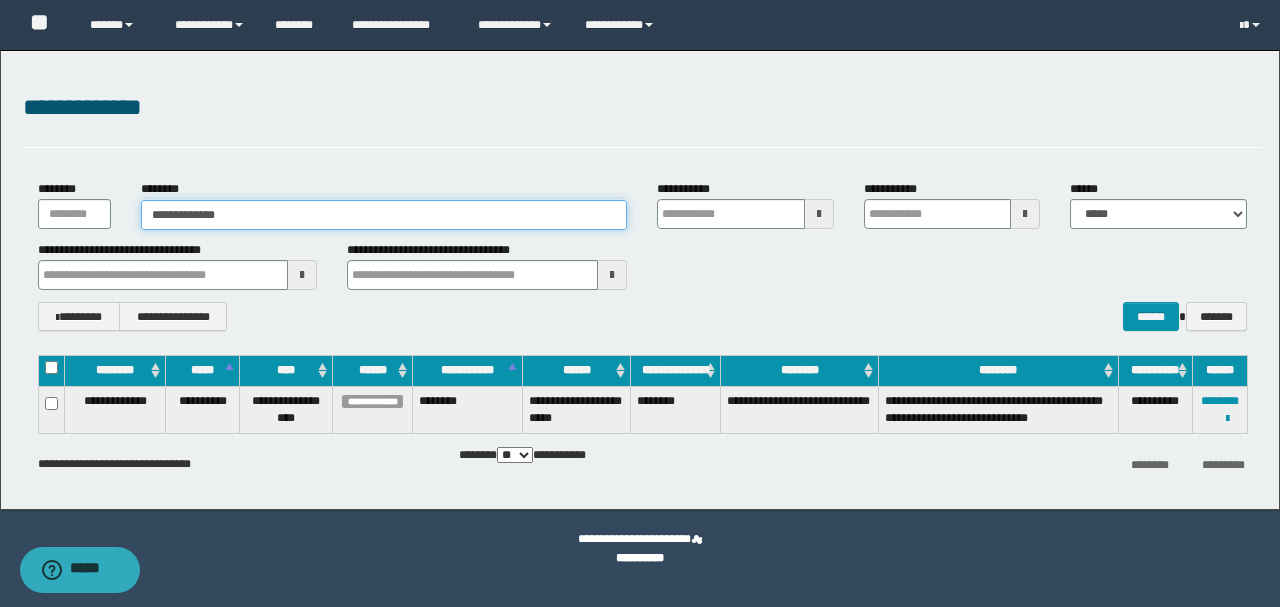 type on "**********" 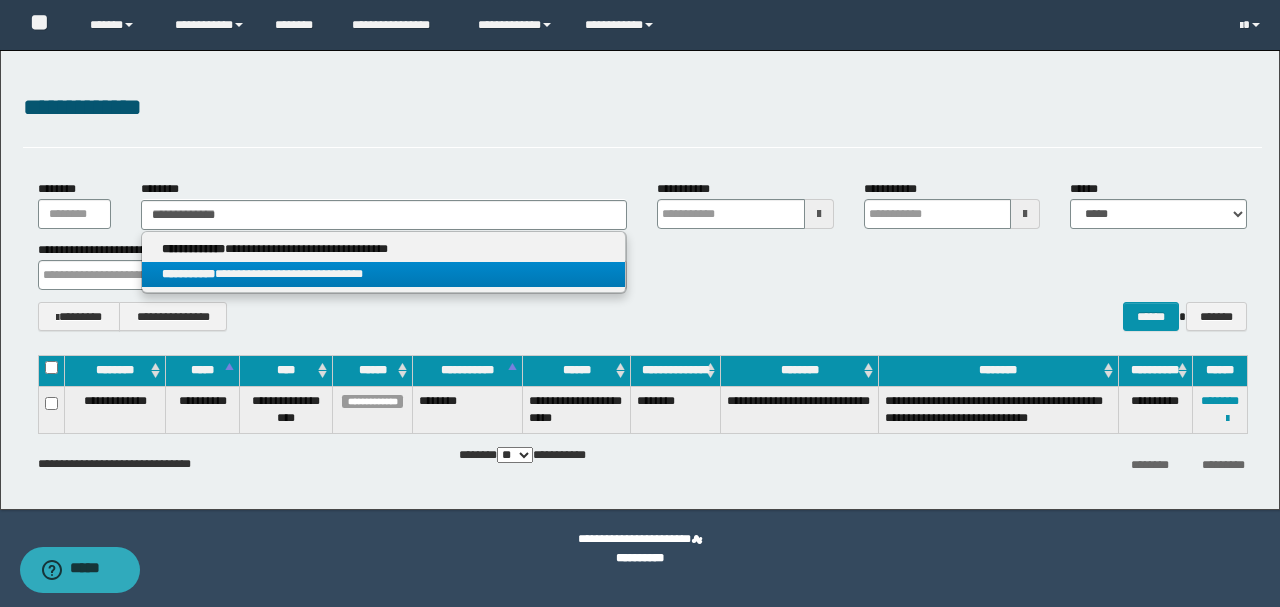 click on "**********" at bounding box center (384, 274) 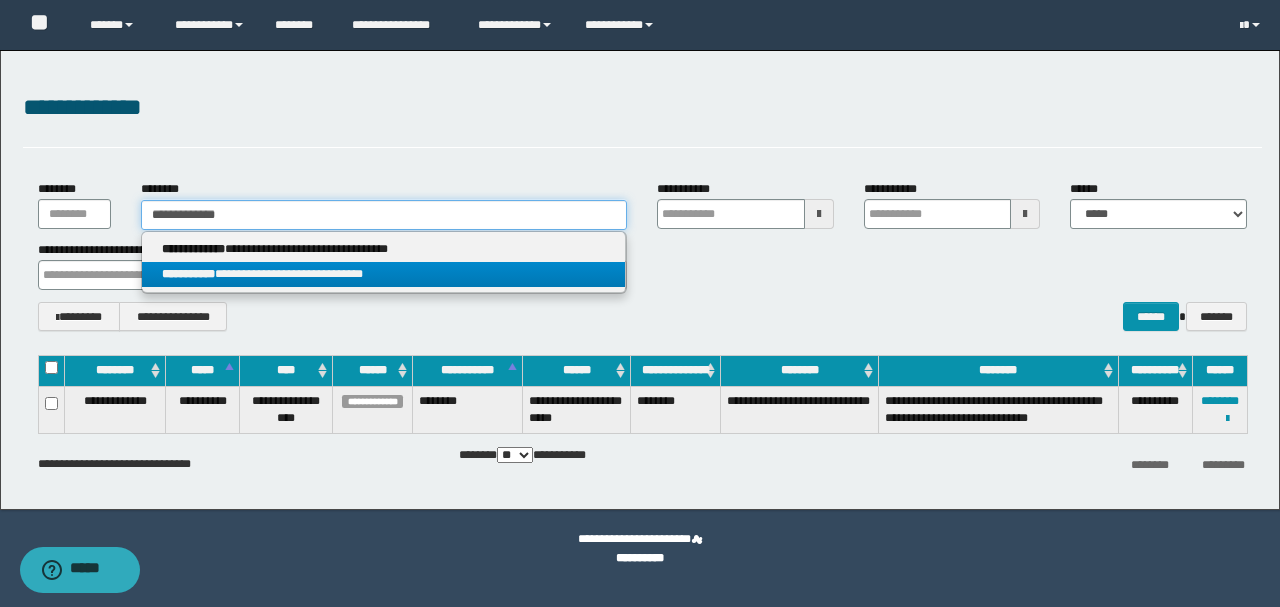 type 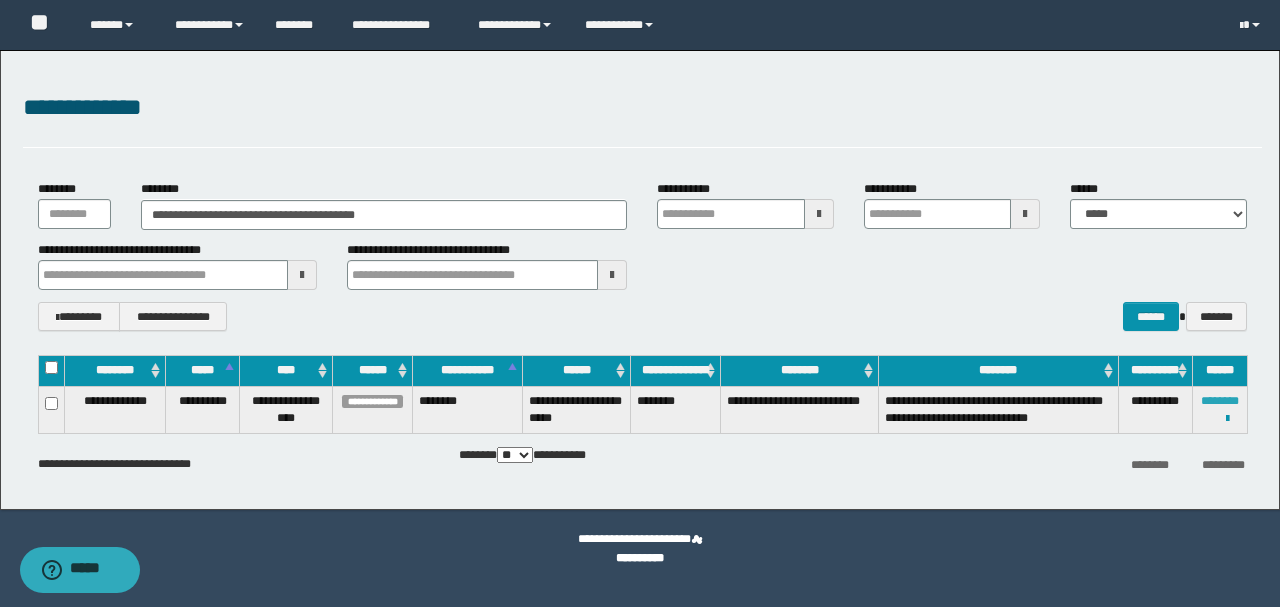 click on "********" at bounding box center (1220, 401) 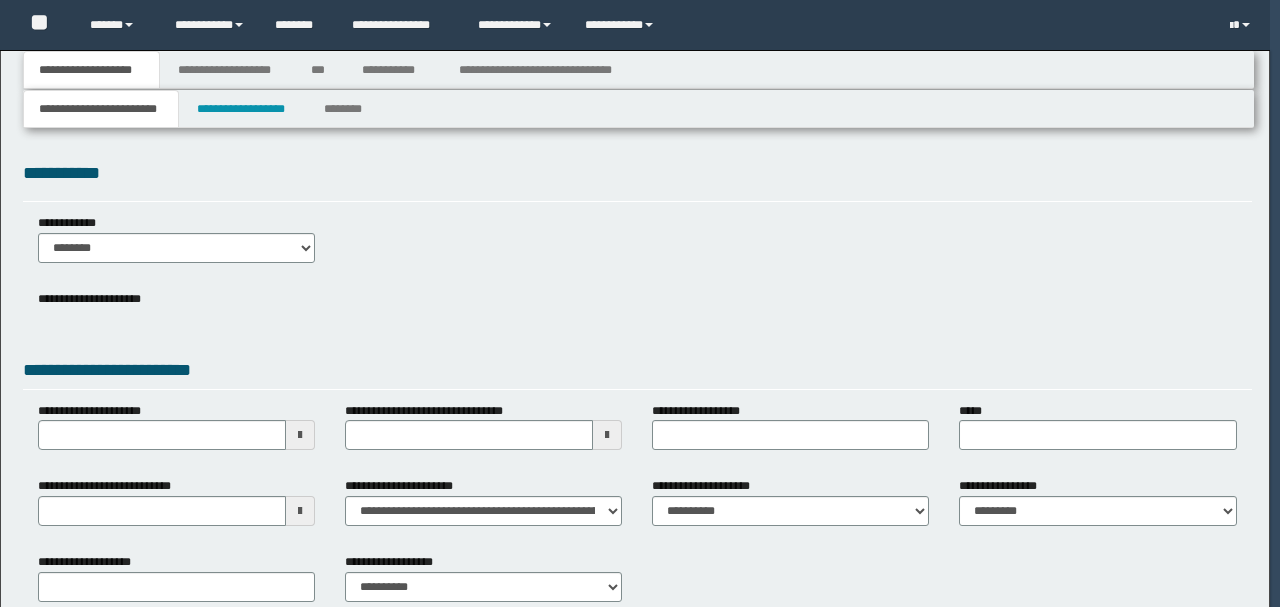 type 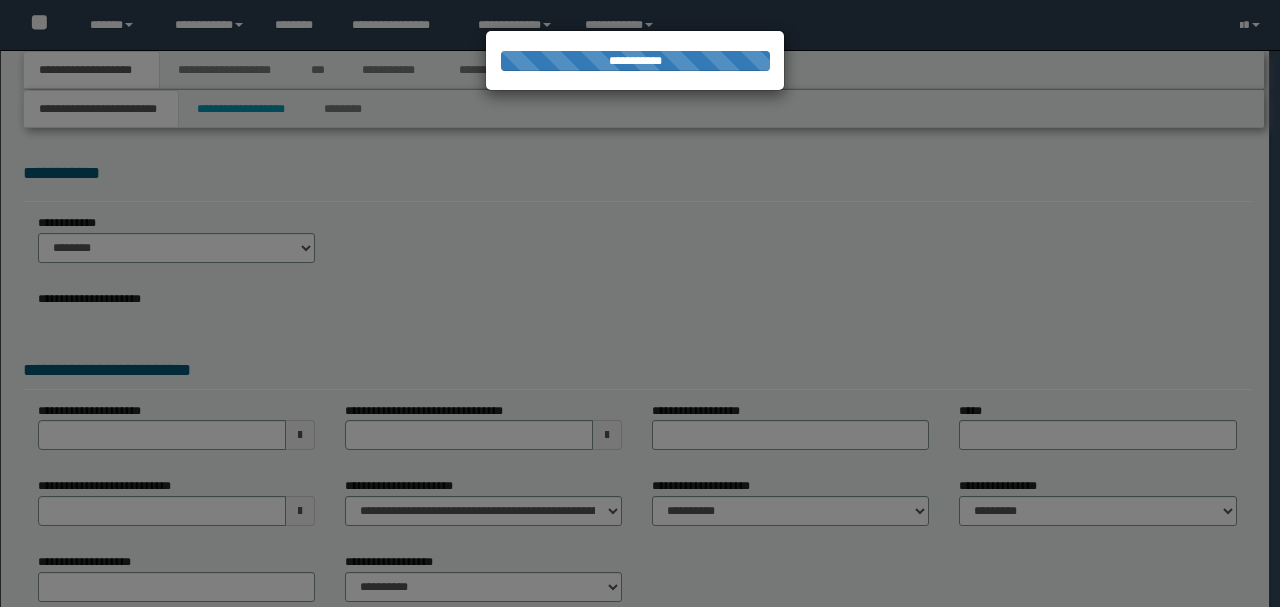 scroll, scrollTop: 0, scrollLeft: 0, axis: both 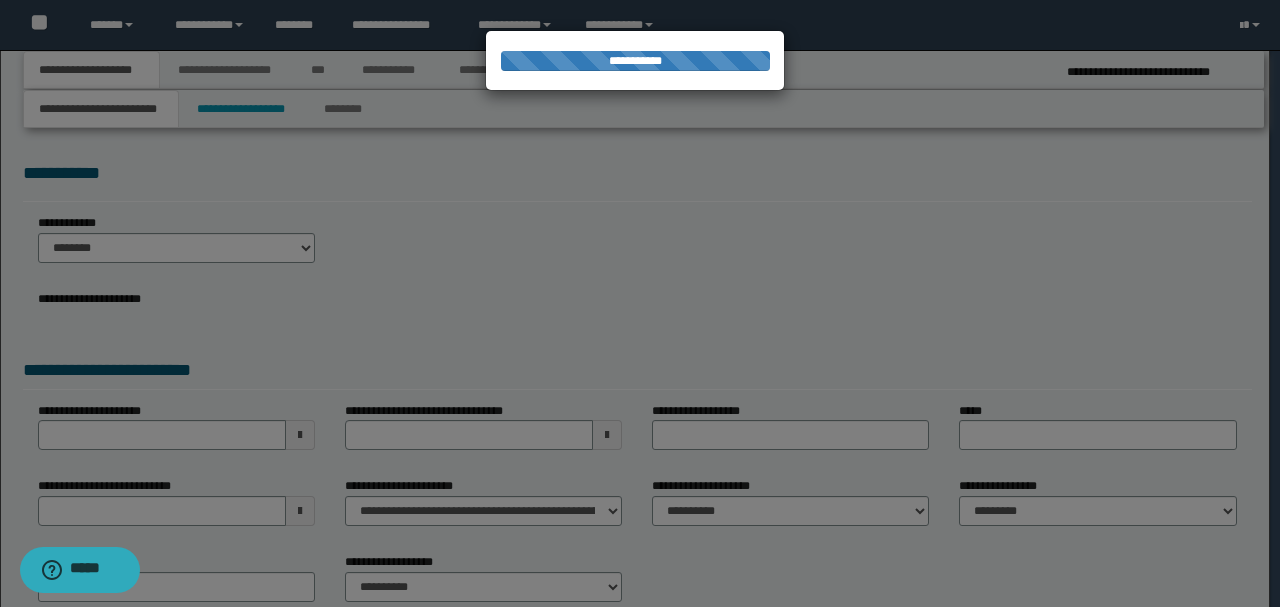 type on "**********" 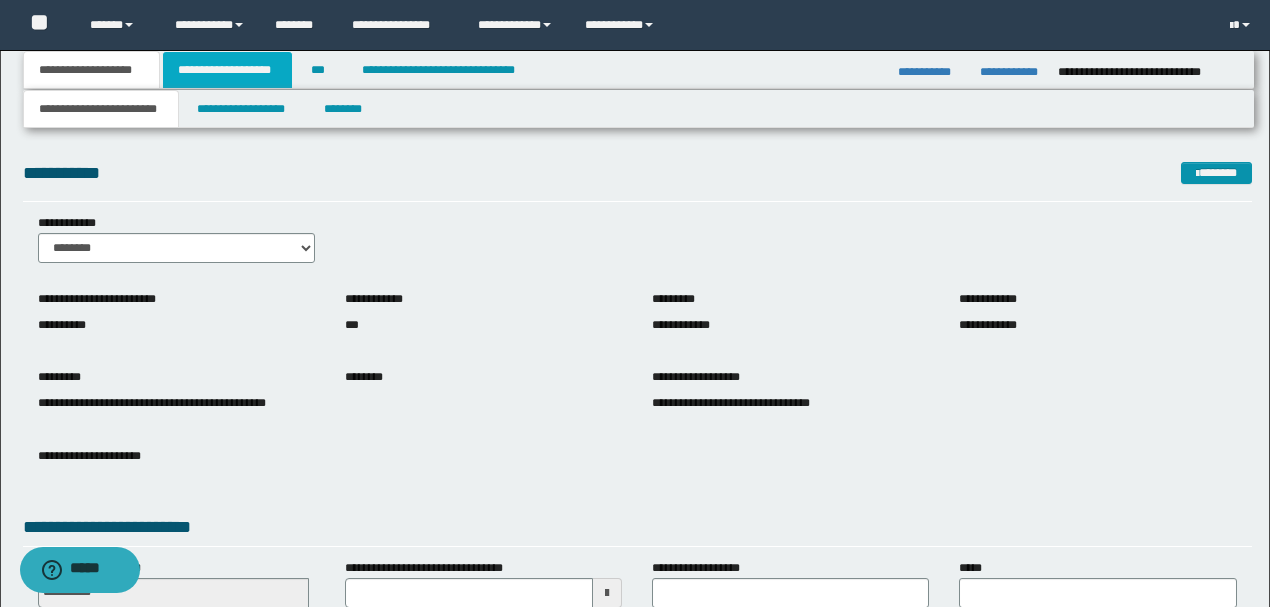 click on "**********" at bounding box center (227, 70) 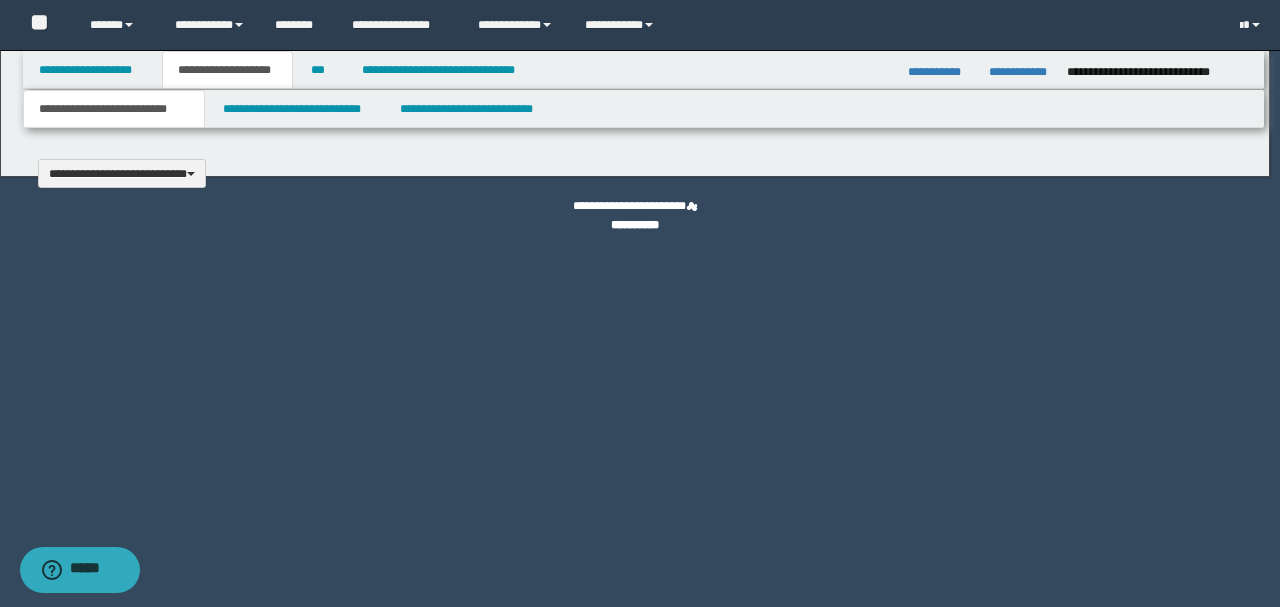 type 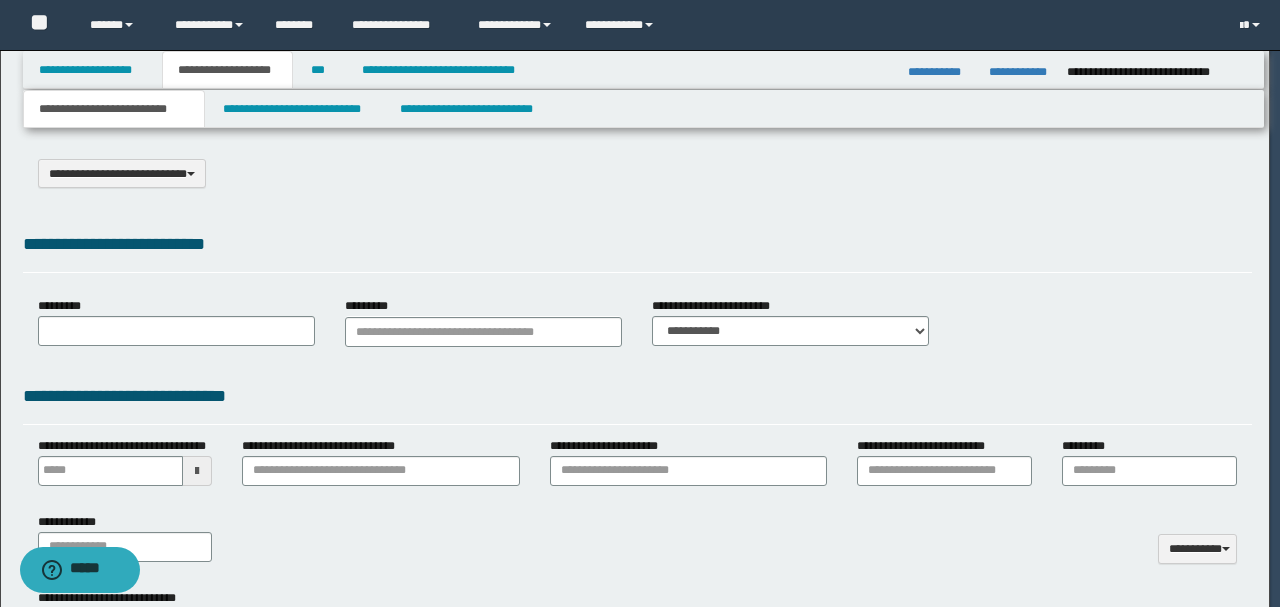 scroll, scrollTop: 0, scrollLeft: 0, axis: both 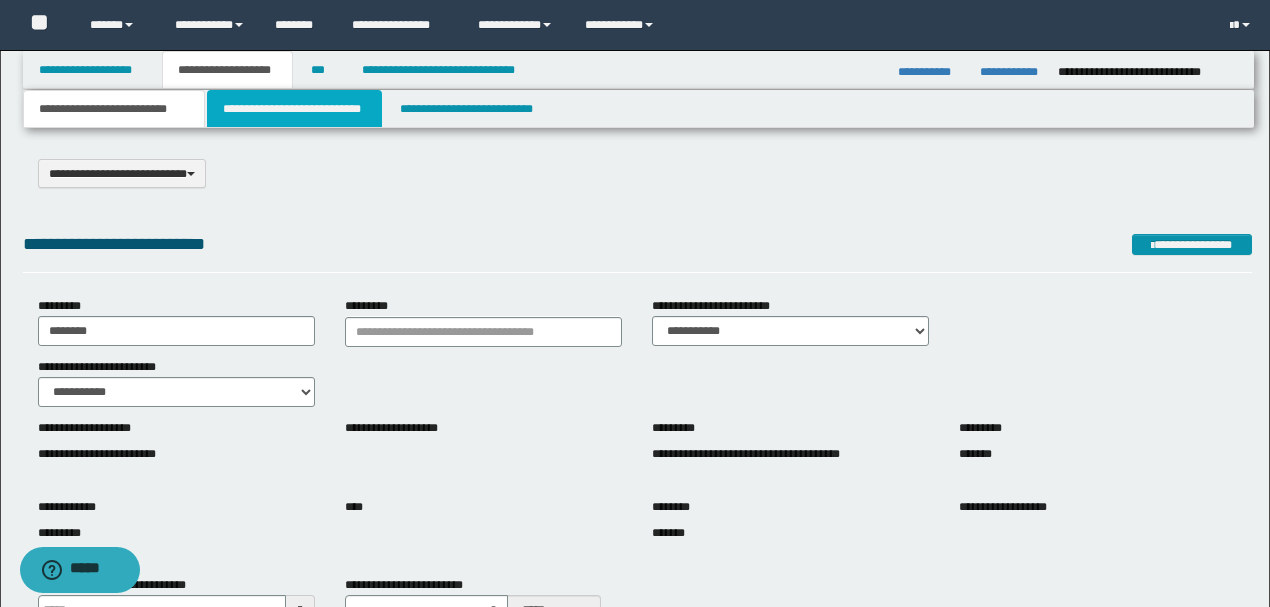 click on "**********" at bounding box center (294, 109) 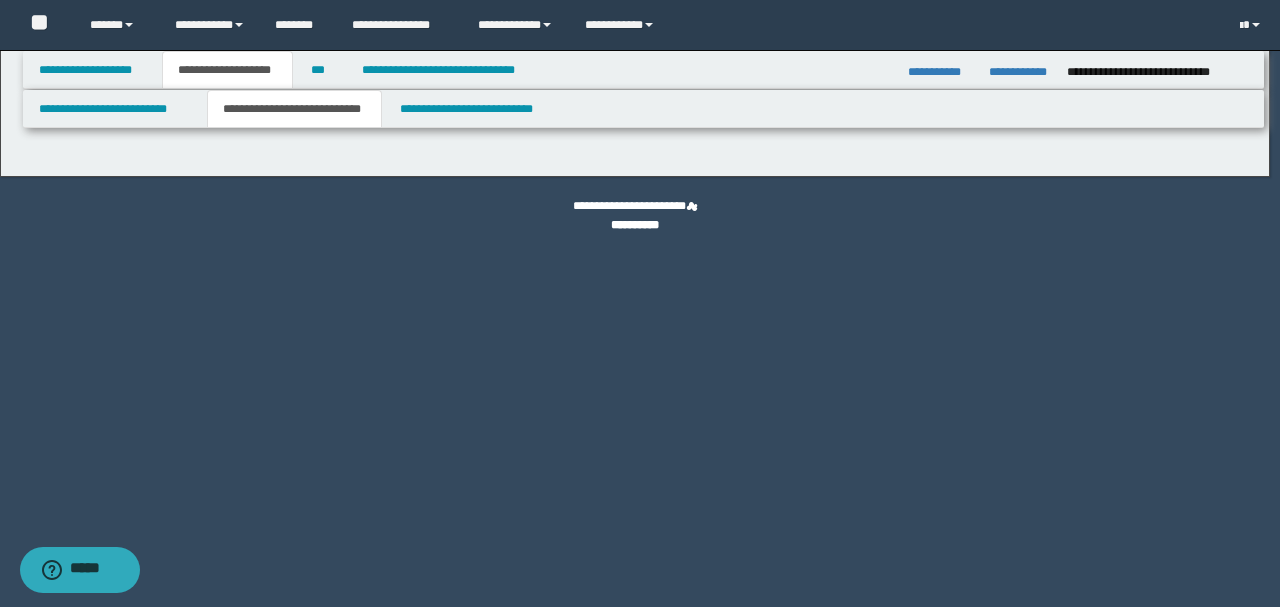 select on "*" 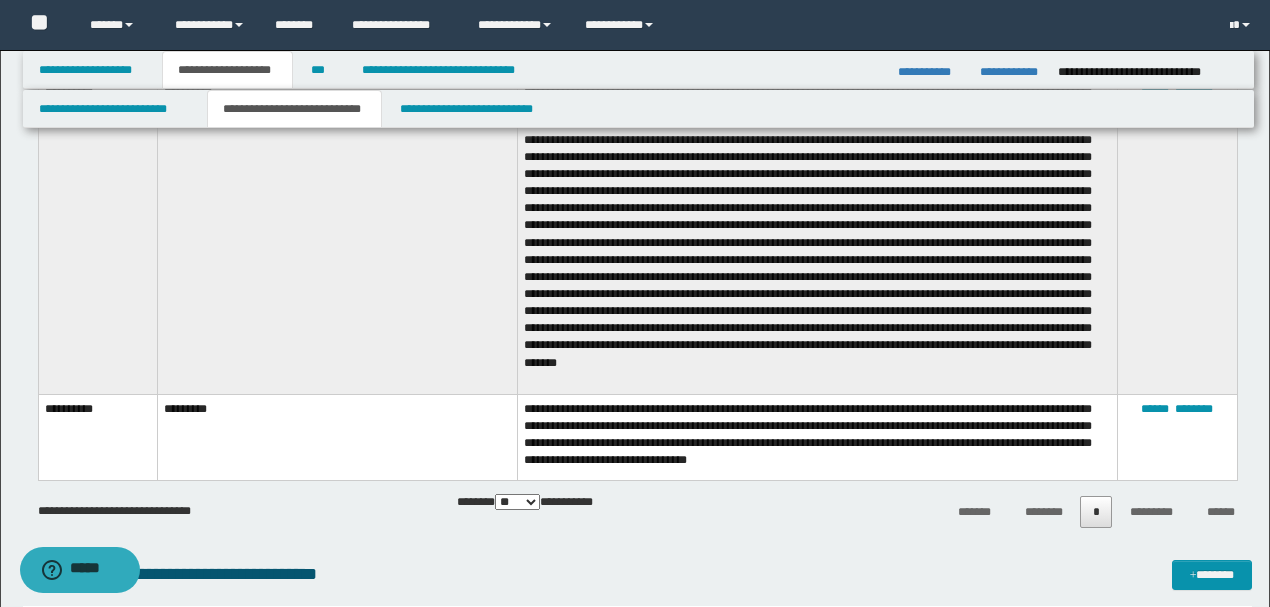scroll, scrollTop: 3466, scrollLeft: 0, axis: vertical 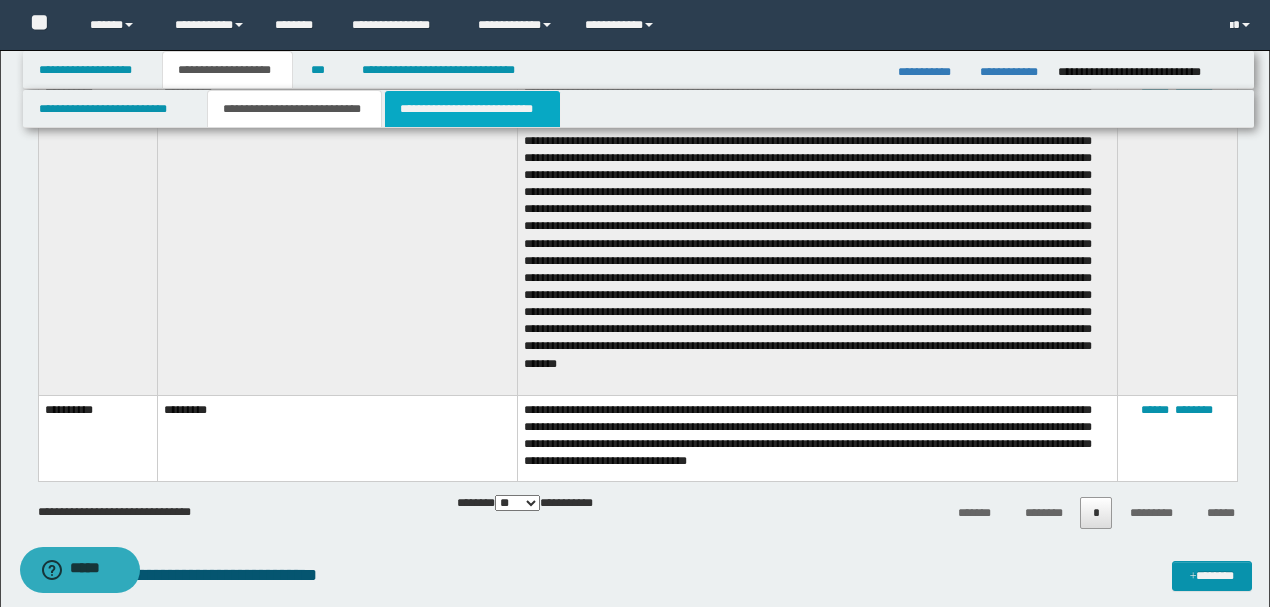 click on "**********" at bounding box center [472, 109] 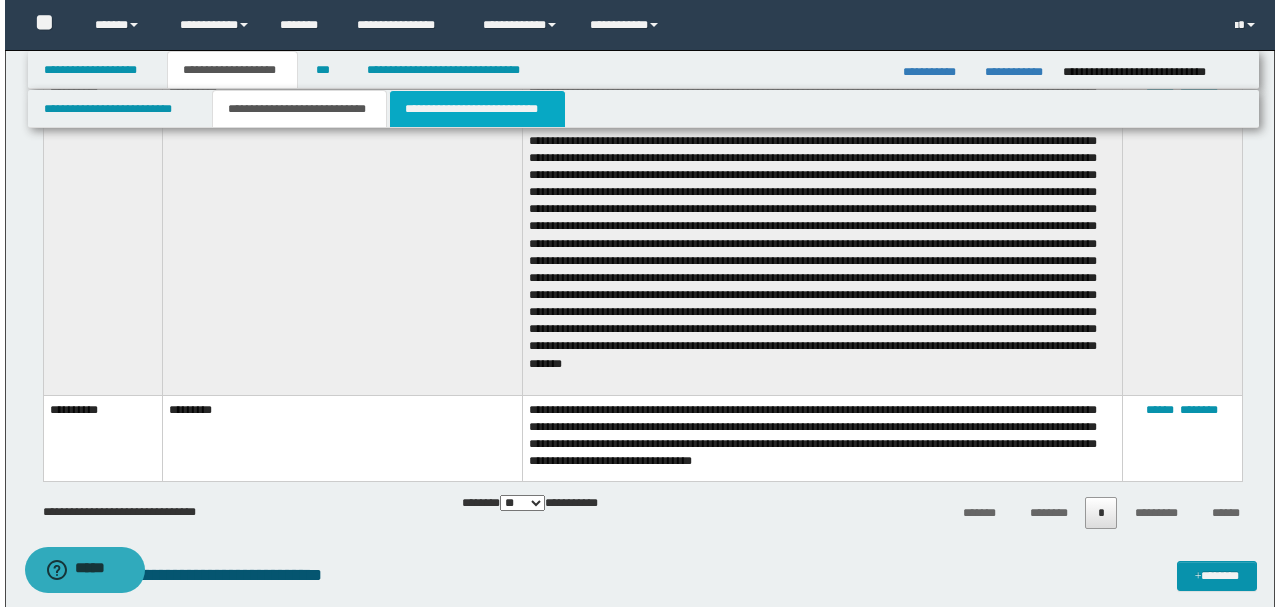 scroll, scrollTop: 0, scrollLeft: 0, axis: both 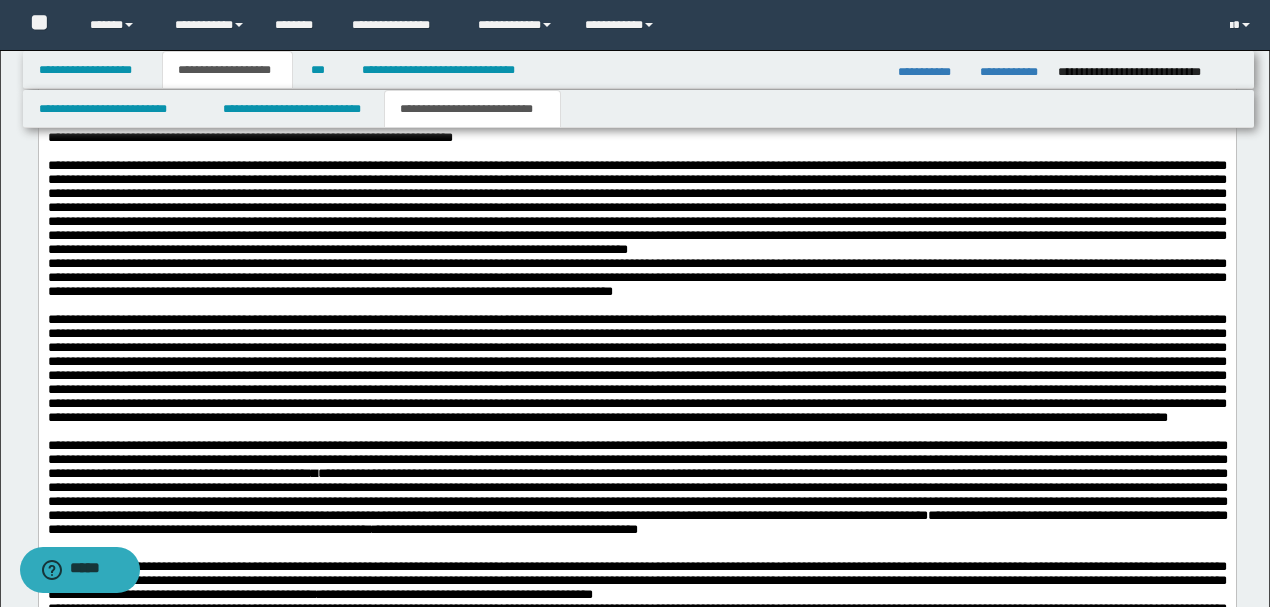 click at bounding box center (636, 209) 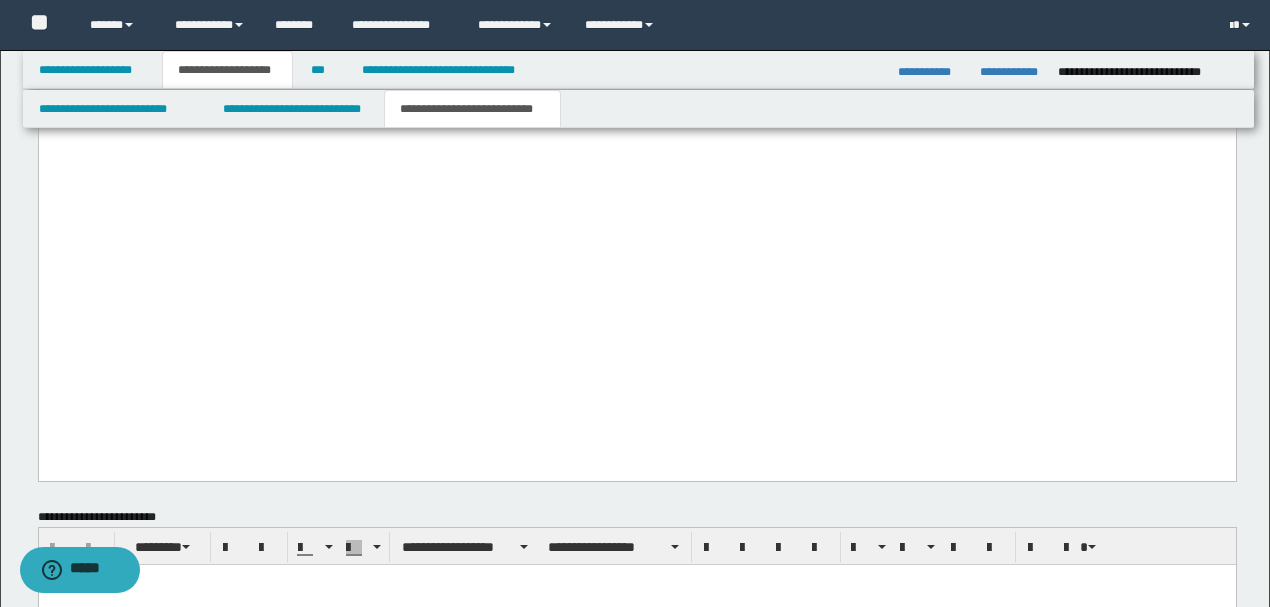 scroll, scrollTop: 4666, scrollLeft: 0, axis: vertical 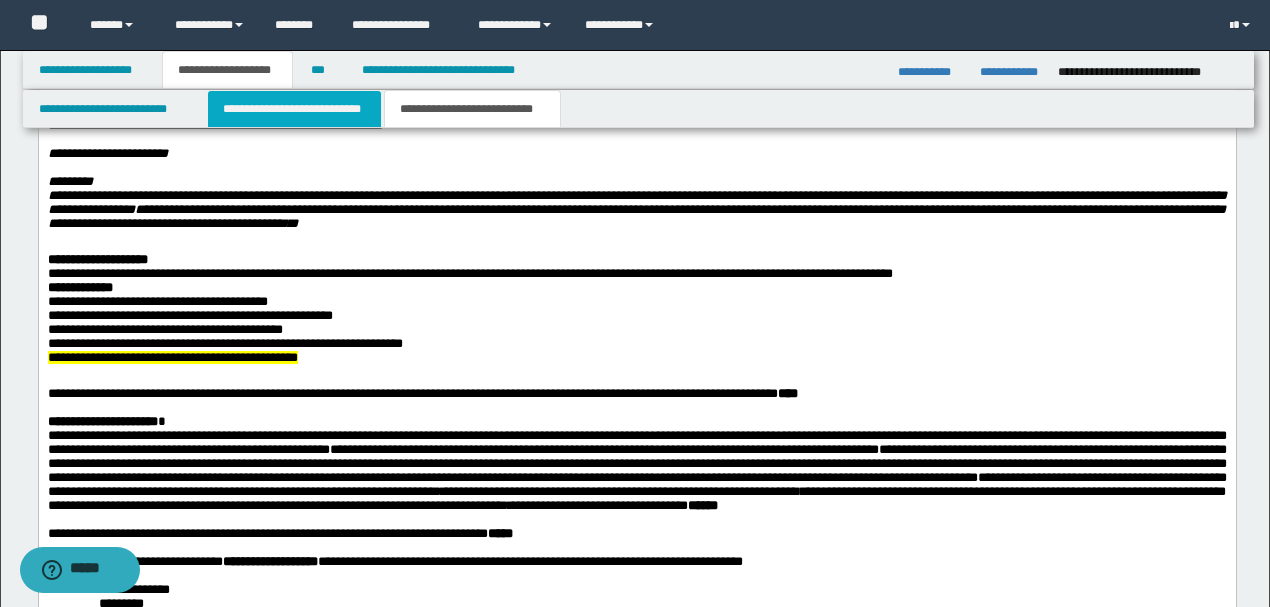 click on "**********" at bounding box center [294, 109] 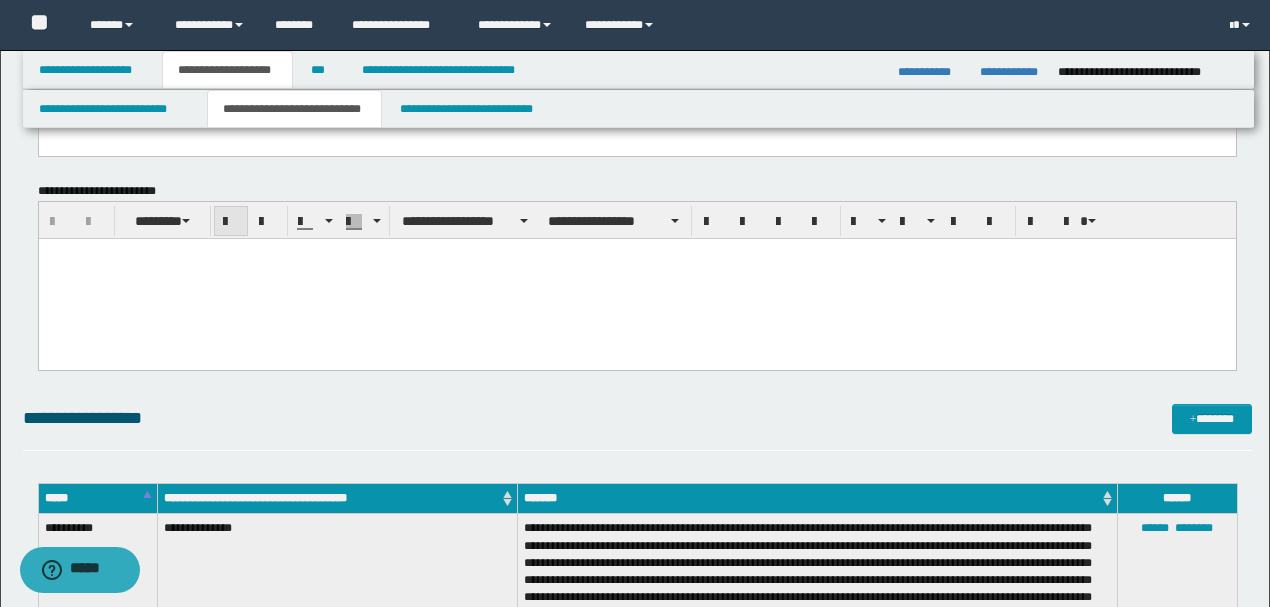 scroll, scrollTop: 1576, scrollLeft: 0, axis: vertical 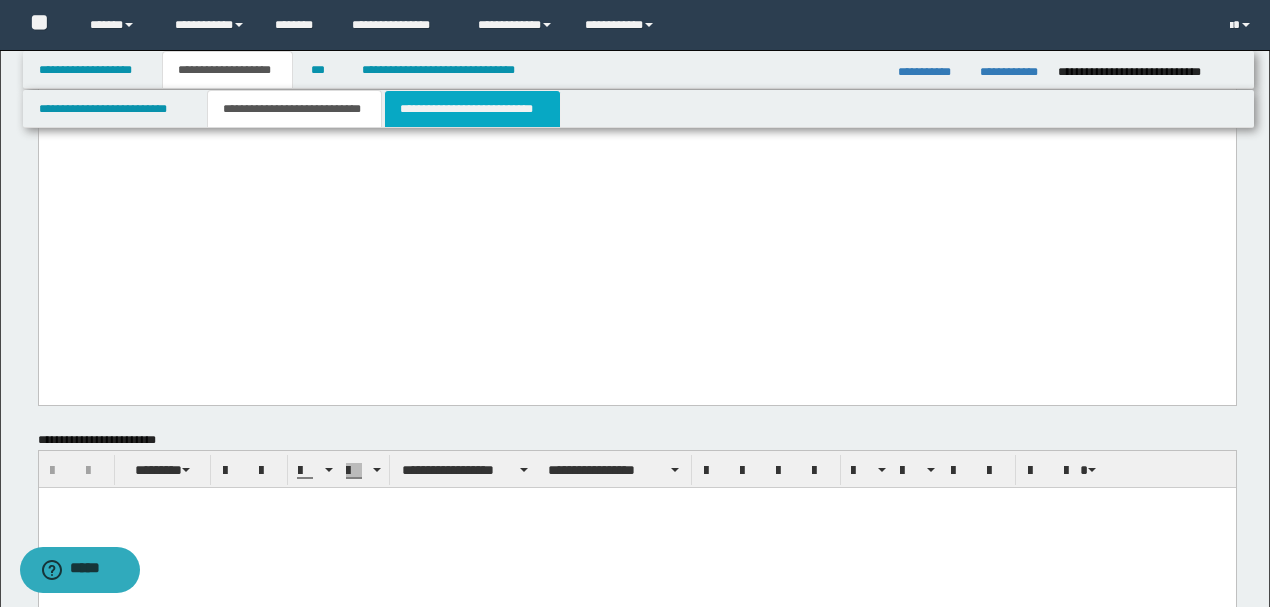 click on "**********" at bounding box center (472, 109) 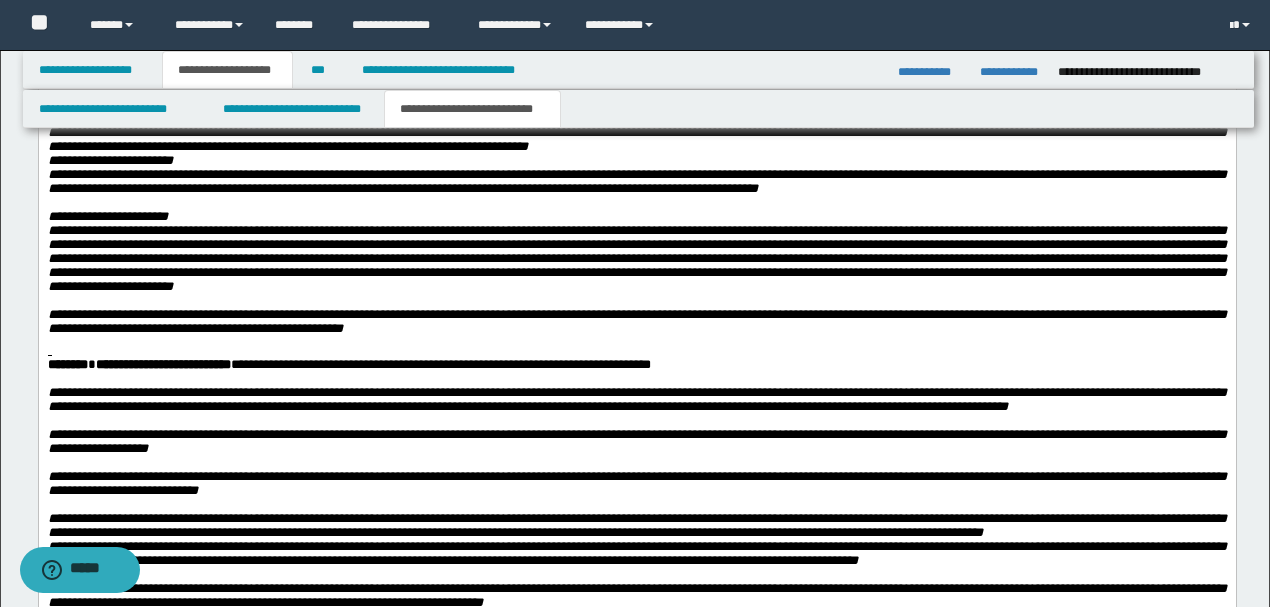 scroll, scrollTop: 2776, scrollLeft: 0, axis: vertical 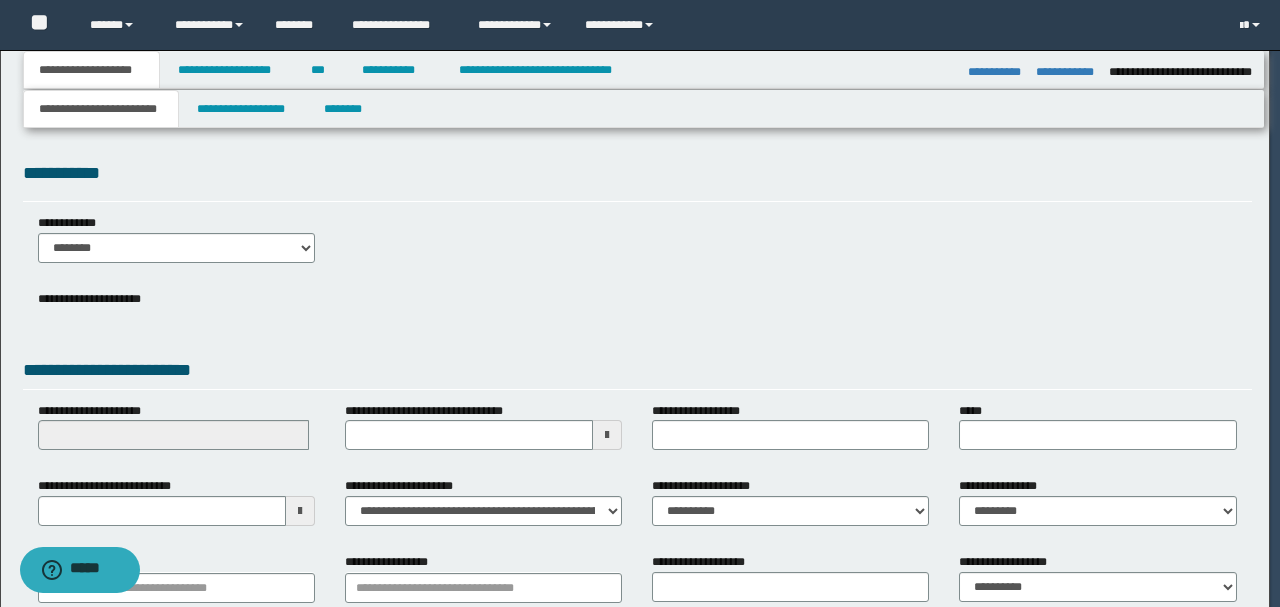 select on "*" 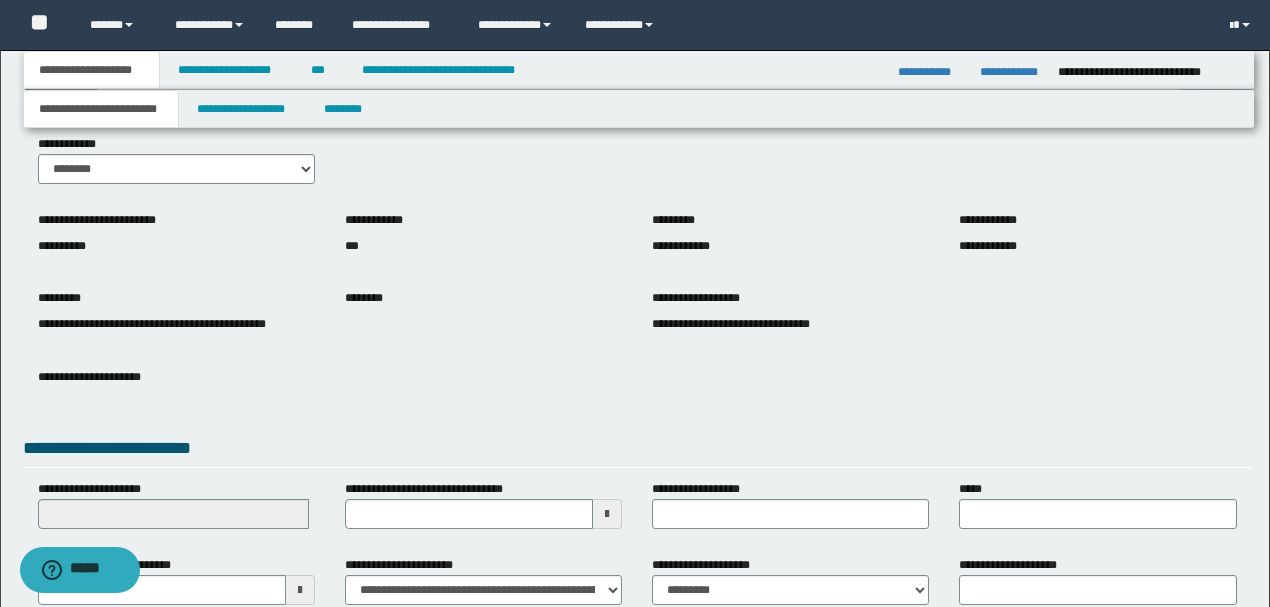 scroll, scrollTop: 266, scrollLeft: 0, axis: vertical 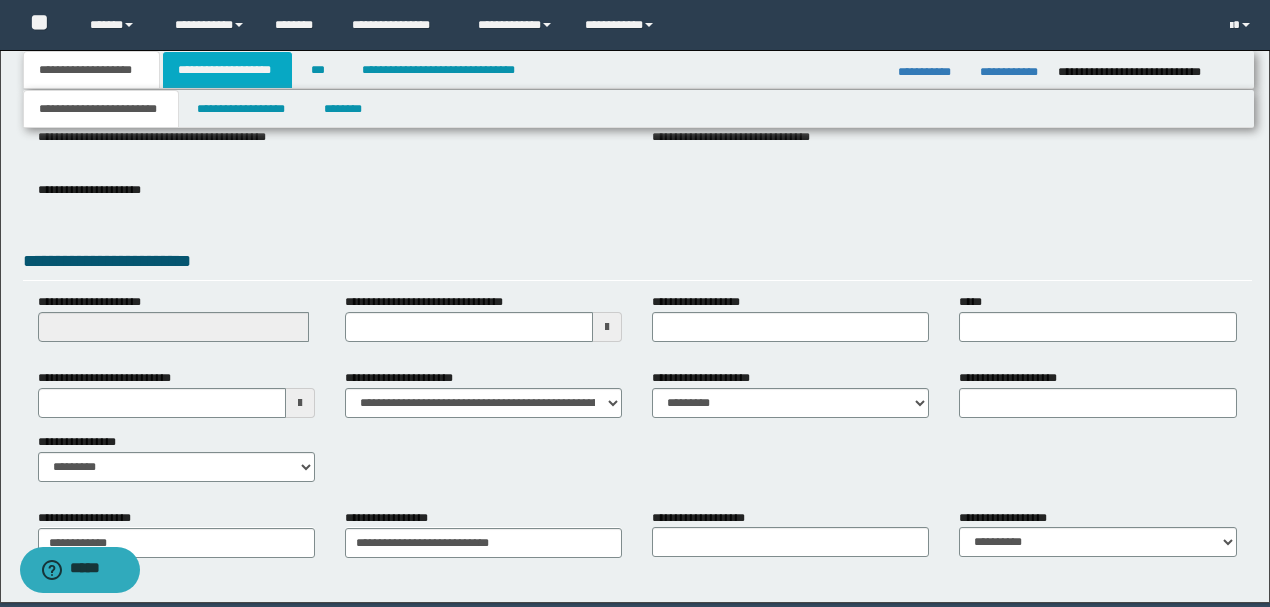 click on "**********" at bounding box center (227, 70) 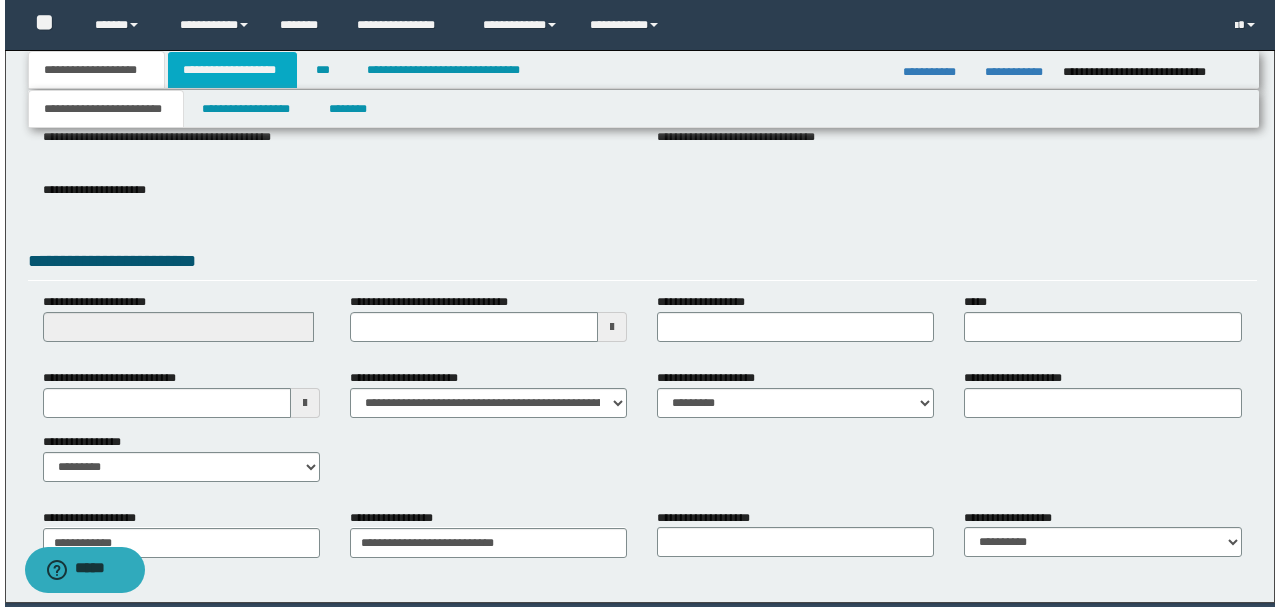 scroll, scrollTop: 0, scrollLeft: 0, axis: both 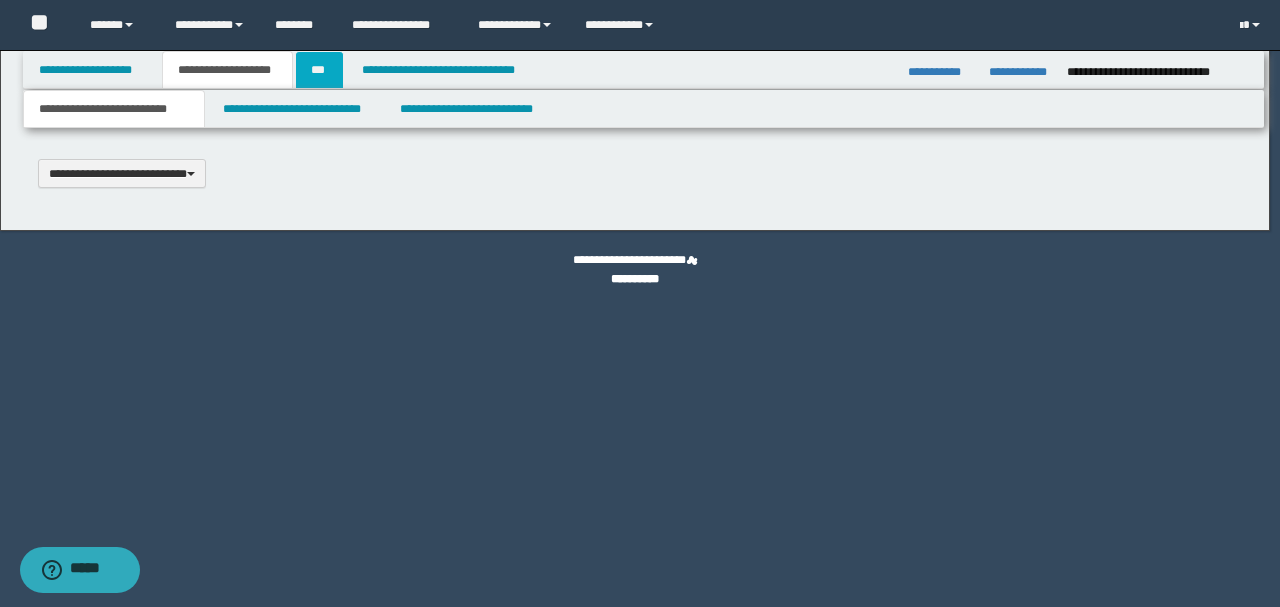 type 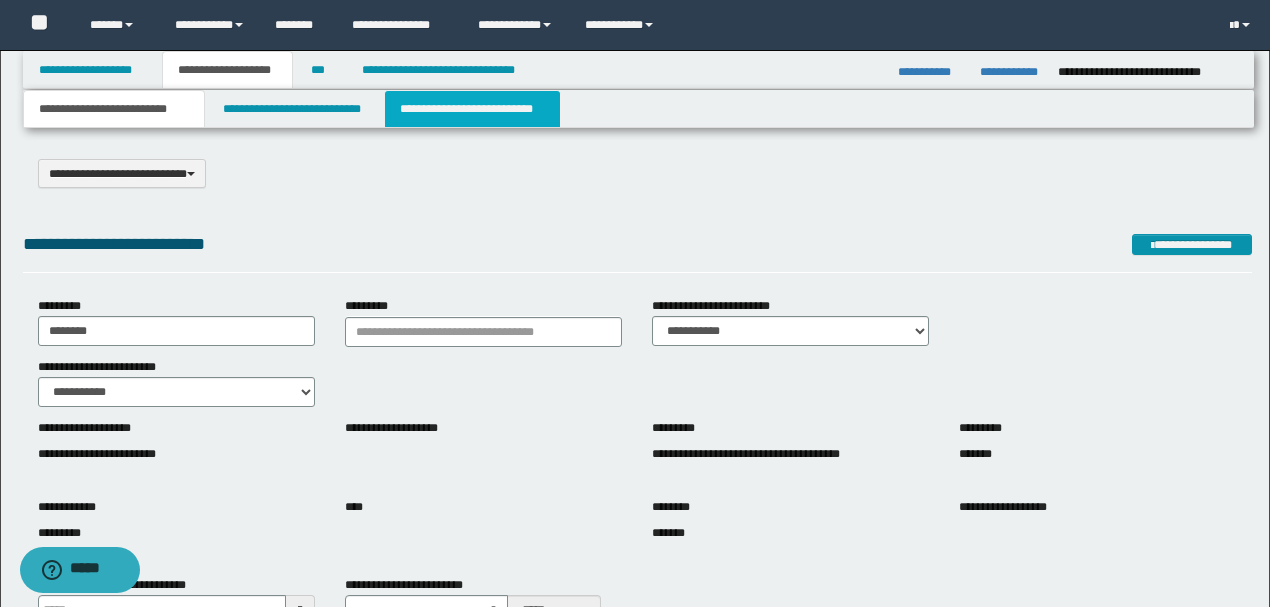 click on "**********" at bounding box center [472, 109] 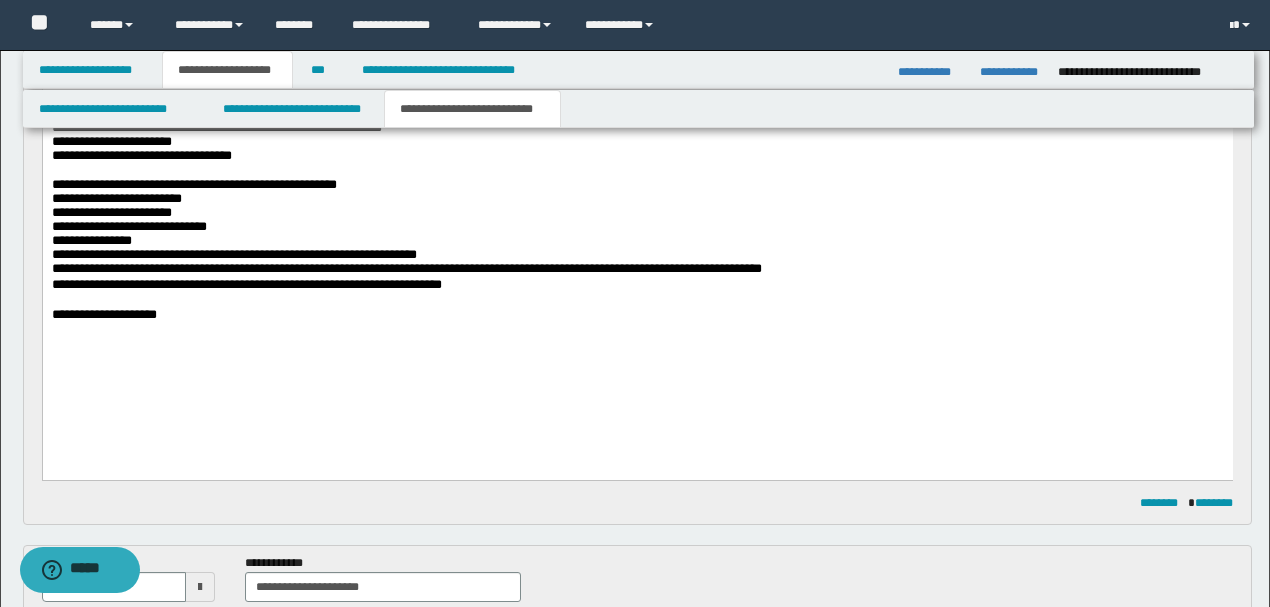 scroll, scrollTop: 400, scrollLeft: 0, axis: vertical 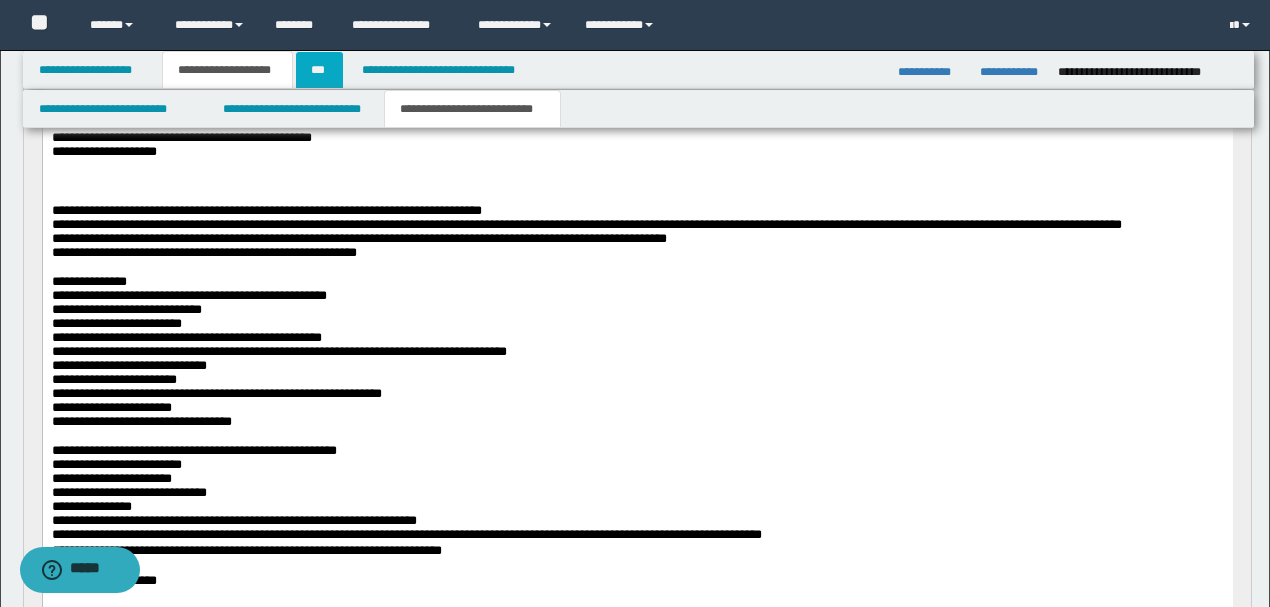 click on "***" at bounding box center [319, 70] 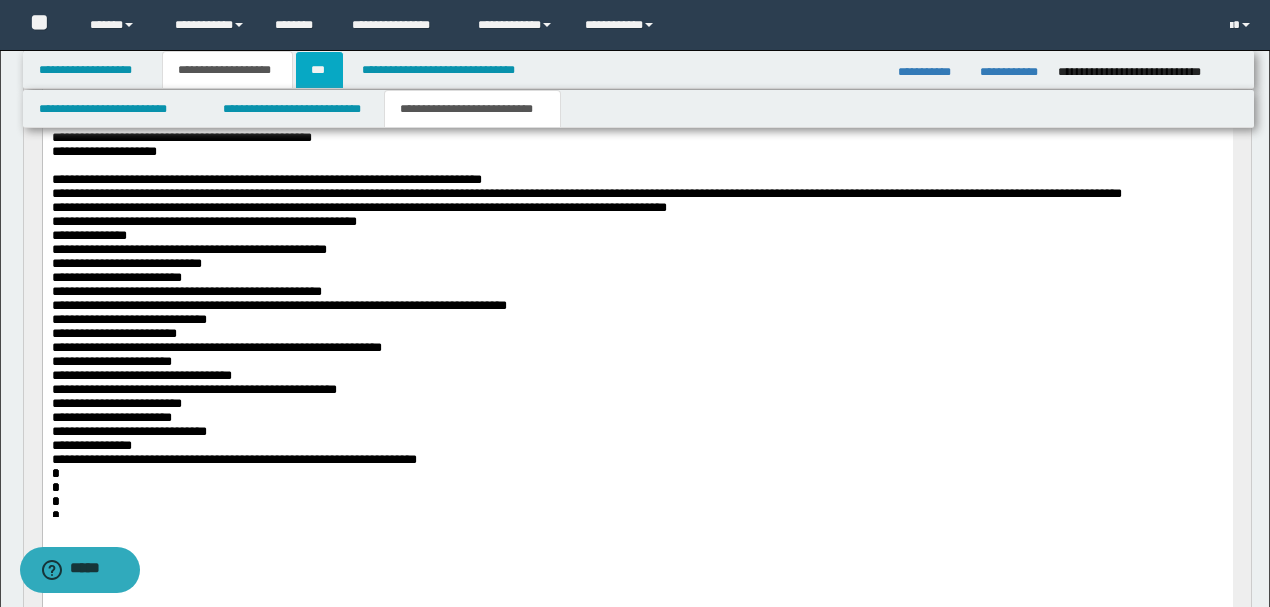 scroll, scrollTop: 0, scrollLeft: 0, axis: both 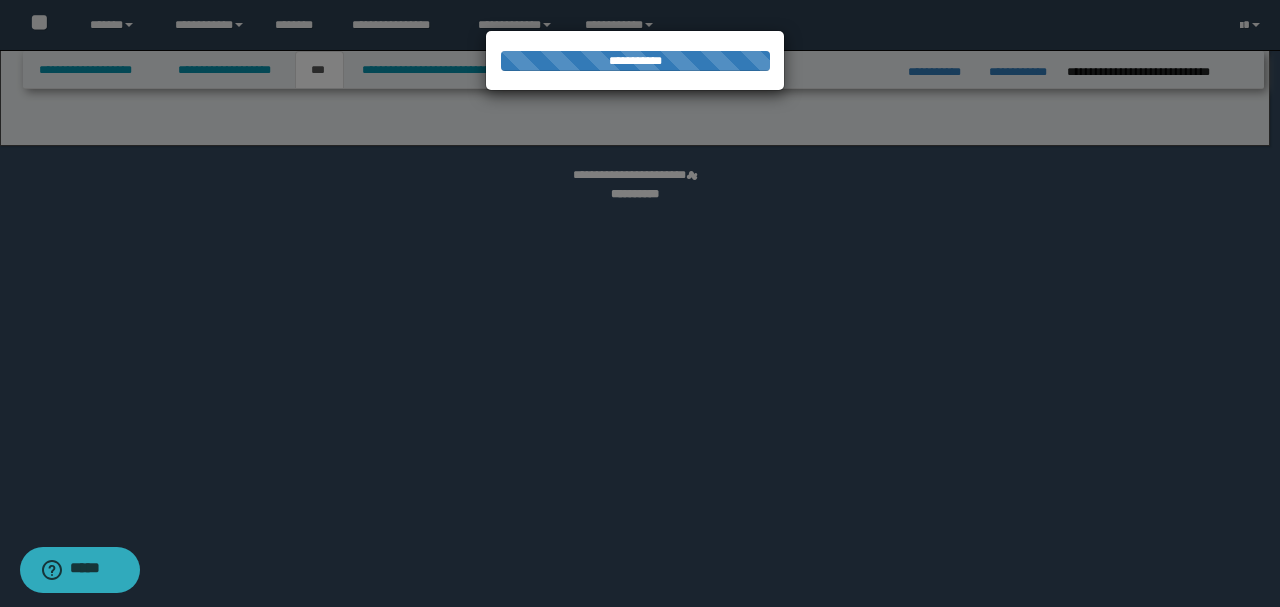 select on "**" 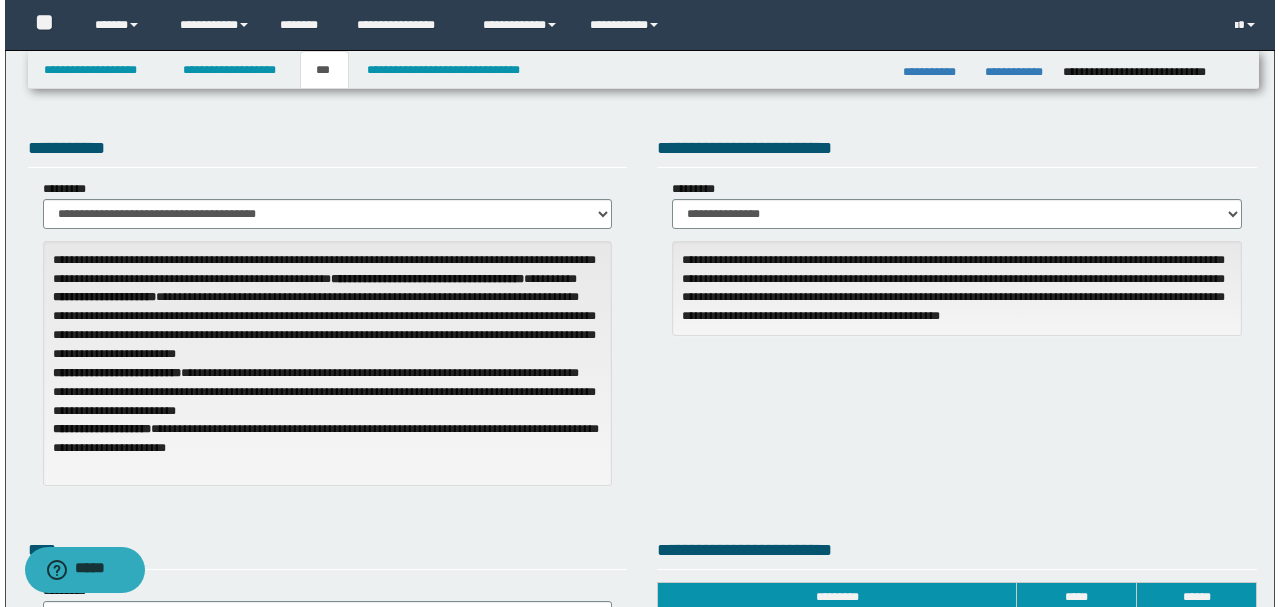 scroll, scrollTop: 0, scrollLeft: 0, axis: both 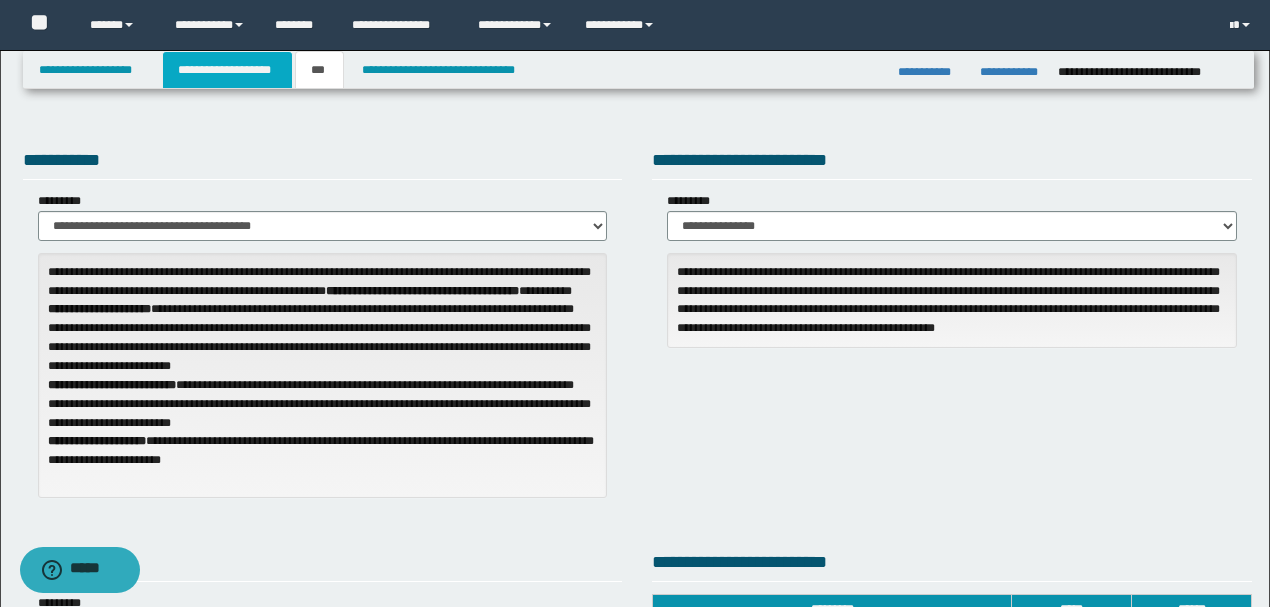 click on "**********" at bounding box center (227, 70) 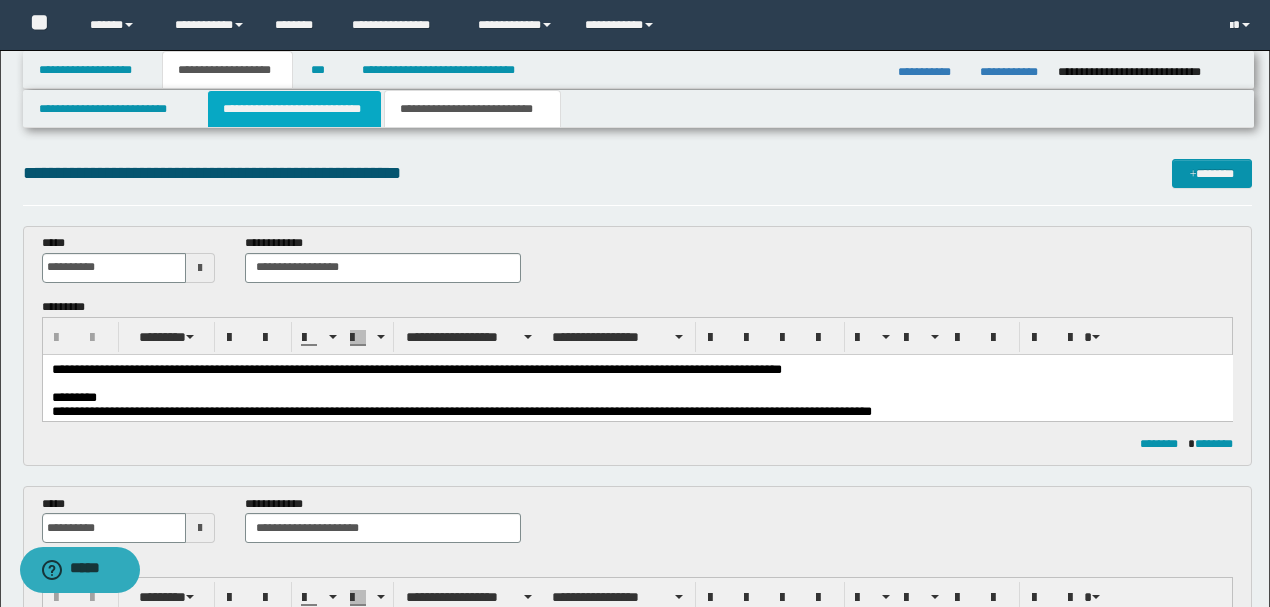 click on "**********" at bounding box center (294, 109) 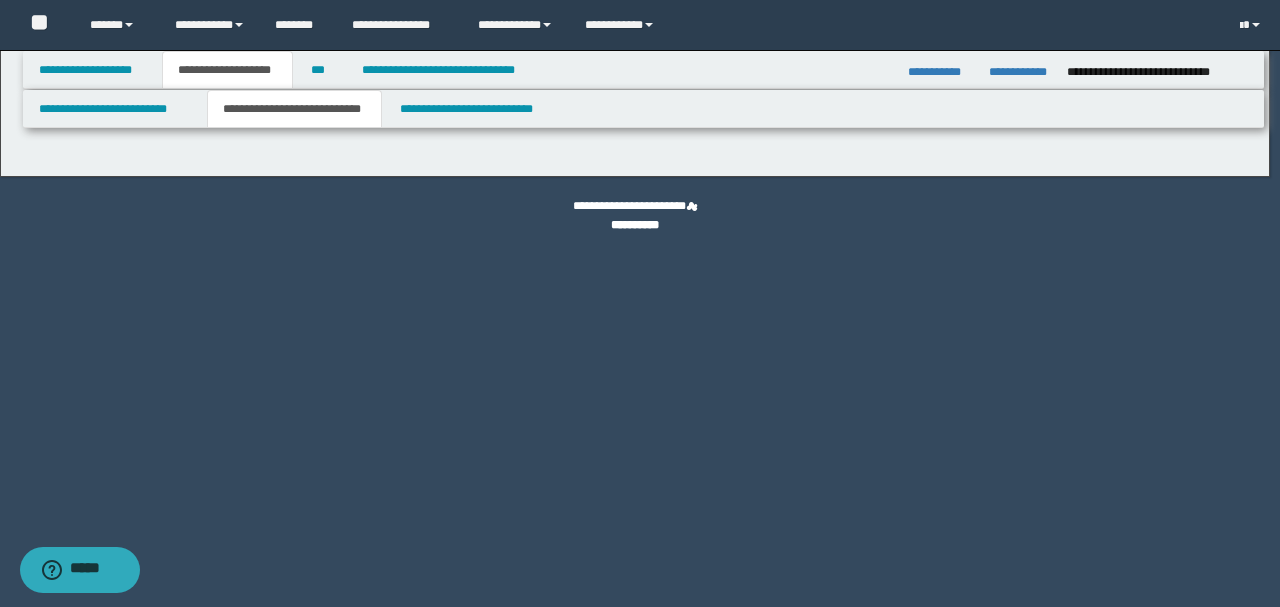 select on "*" 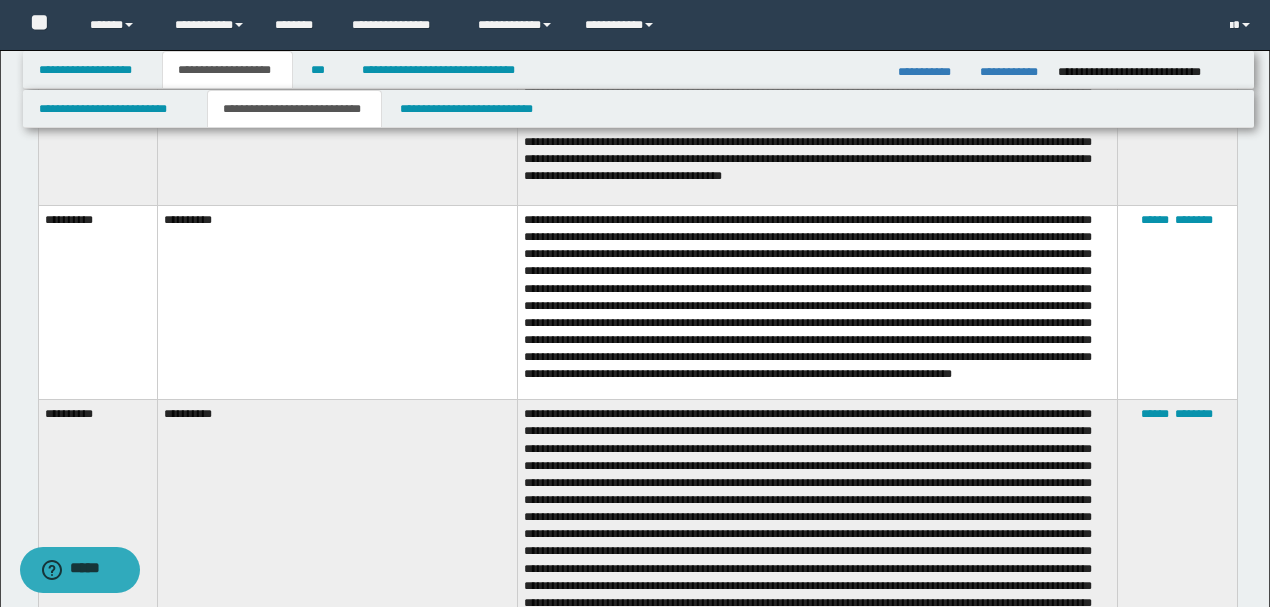 scroll, scrollTop: 2401, scrollLeft: 0, axis: vertical 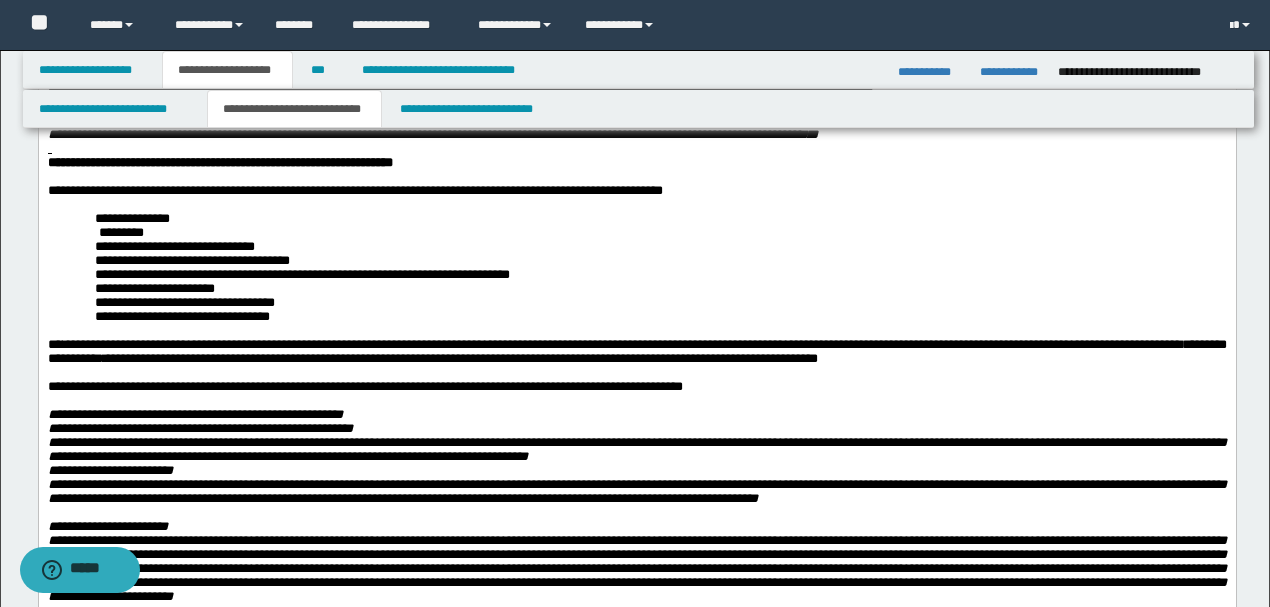 click on "**********" at bounding box center (660, 261) 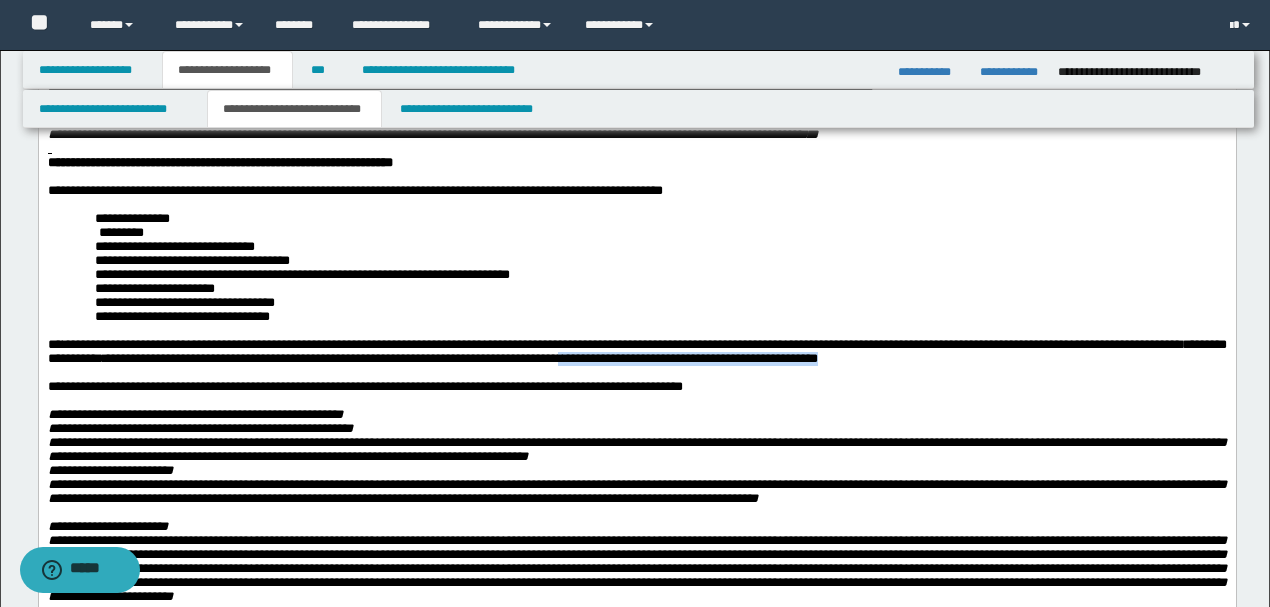 drag, startPoint x: 697, startPoint y: 405, endPoint x: 982, endPoint y: 405, distance: 285 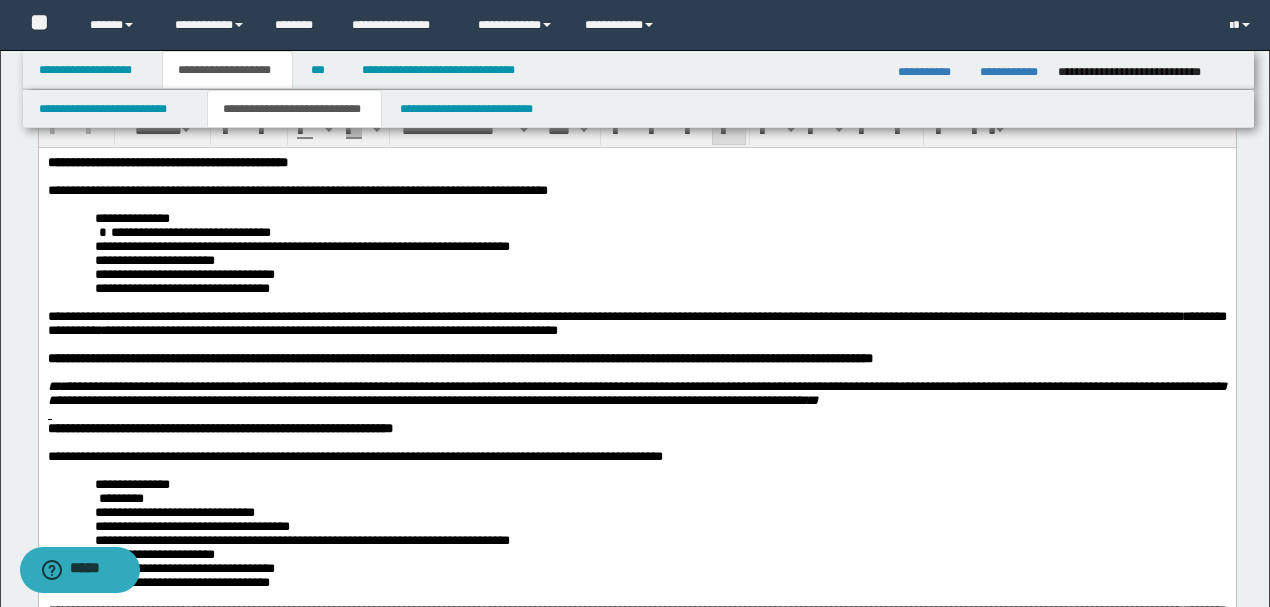 scroll, scrollTop: 0, scrollLeft: 0, axis: both 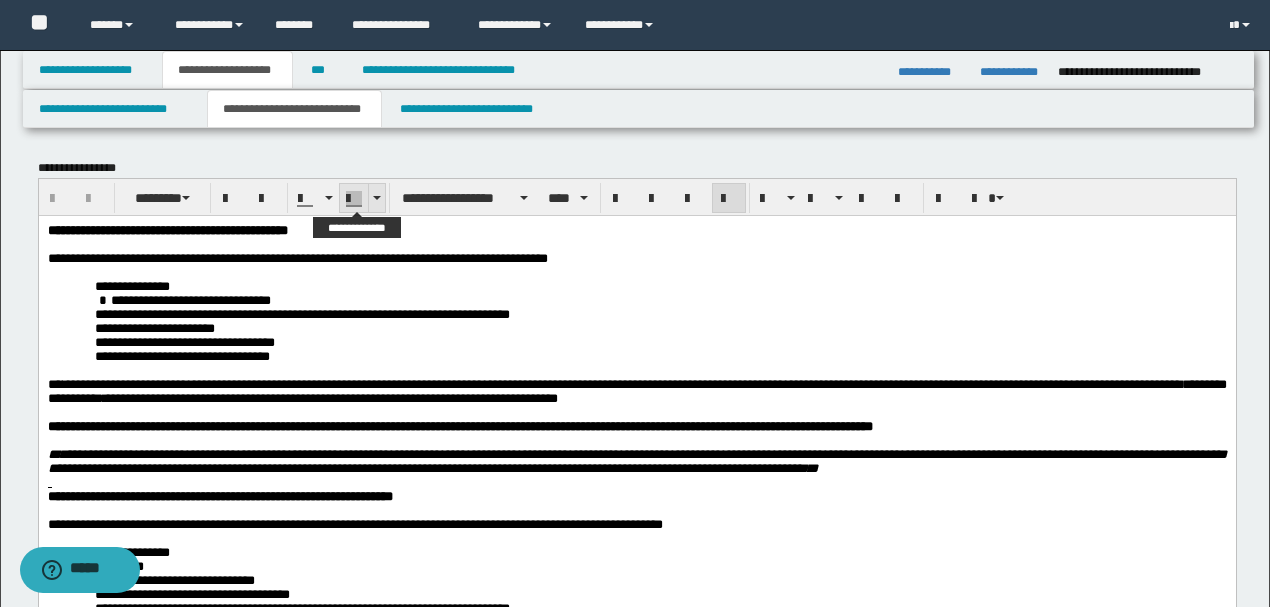 click at bounding box center [377, 198] 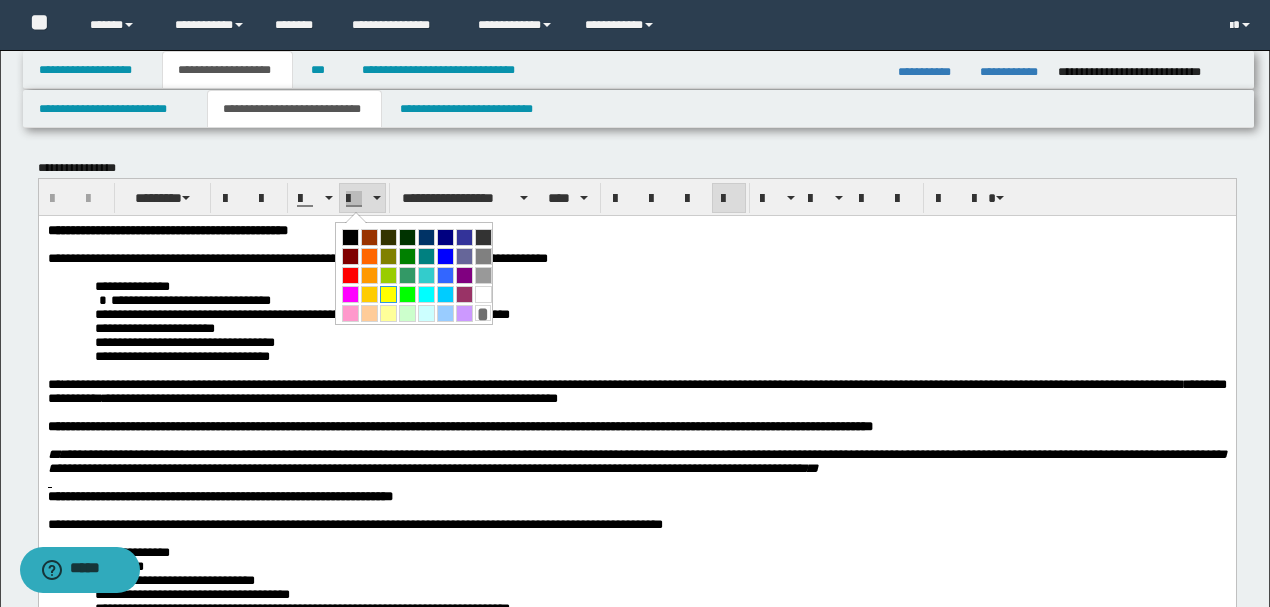 click at bounding box center [388, 294] 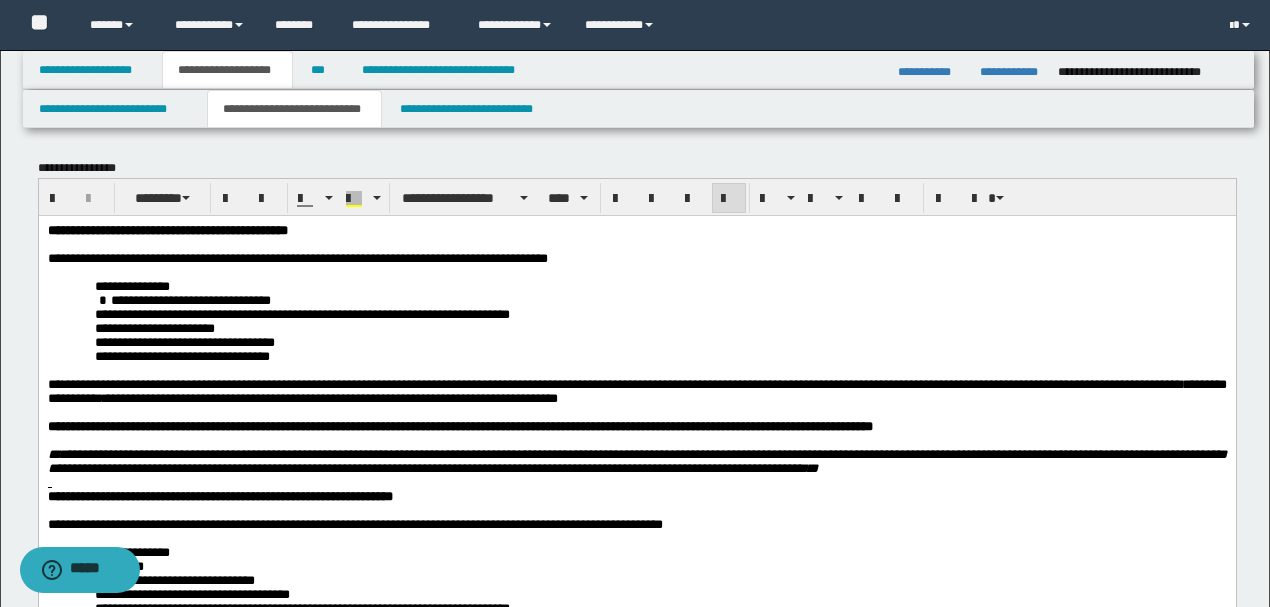 click on "**********" at bounding box center [362, 397] 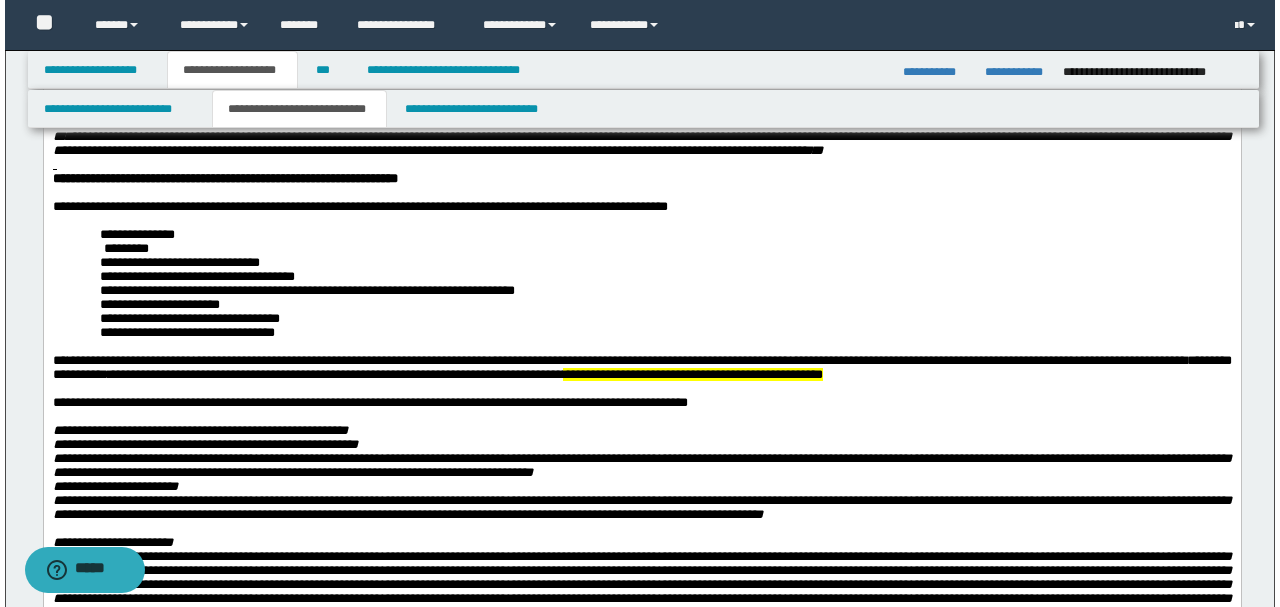 scroll, scrollTop: 333, scrollLeft: 0, axis: vertical 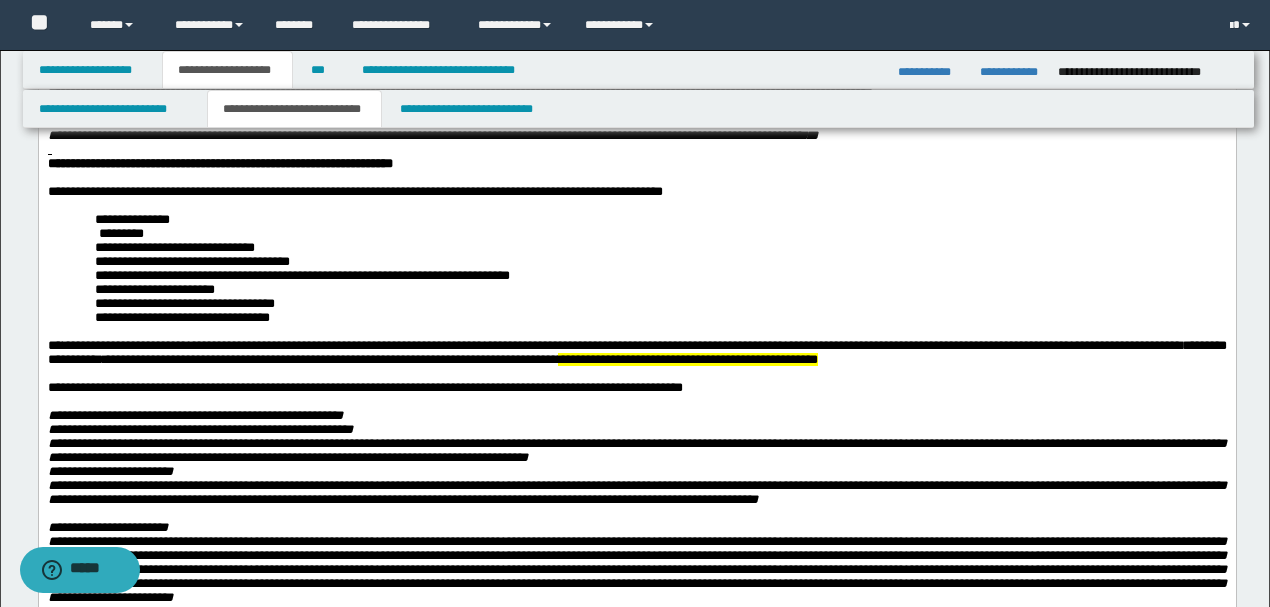 click on "**********" at bounding box center (362, 359) 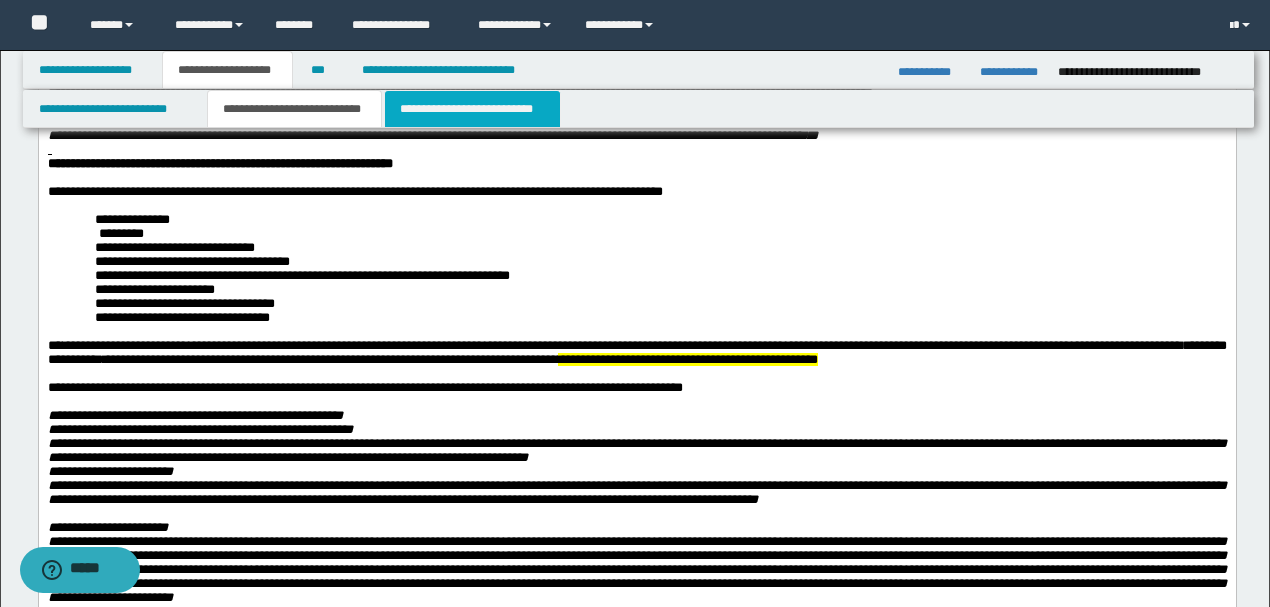 click on "**********" at bounding box center [472, 109] 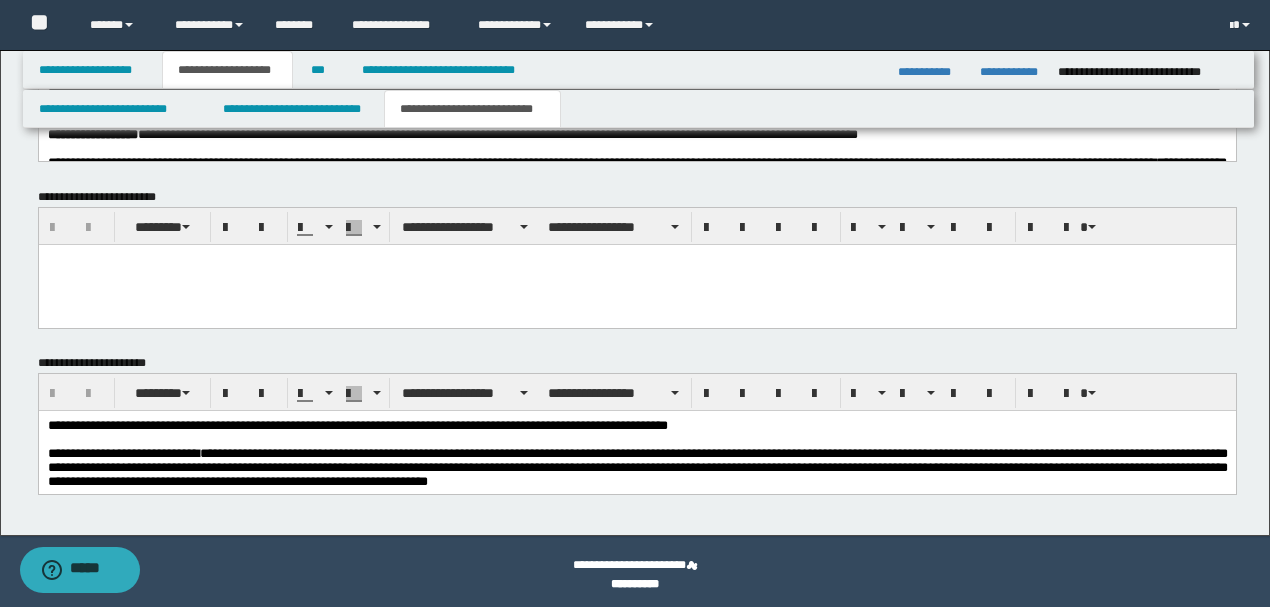 scroll, scrollTop: 1054, scrollLeft: 0, axis: vertical 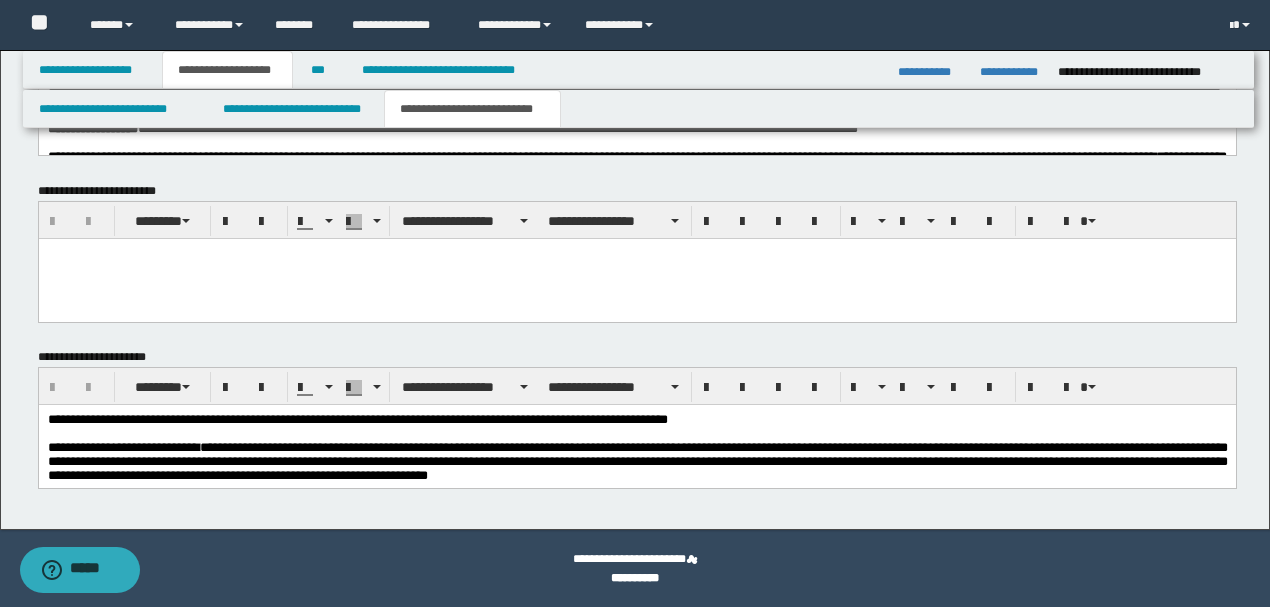 click at bounding box center [636, 433] 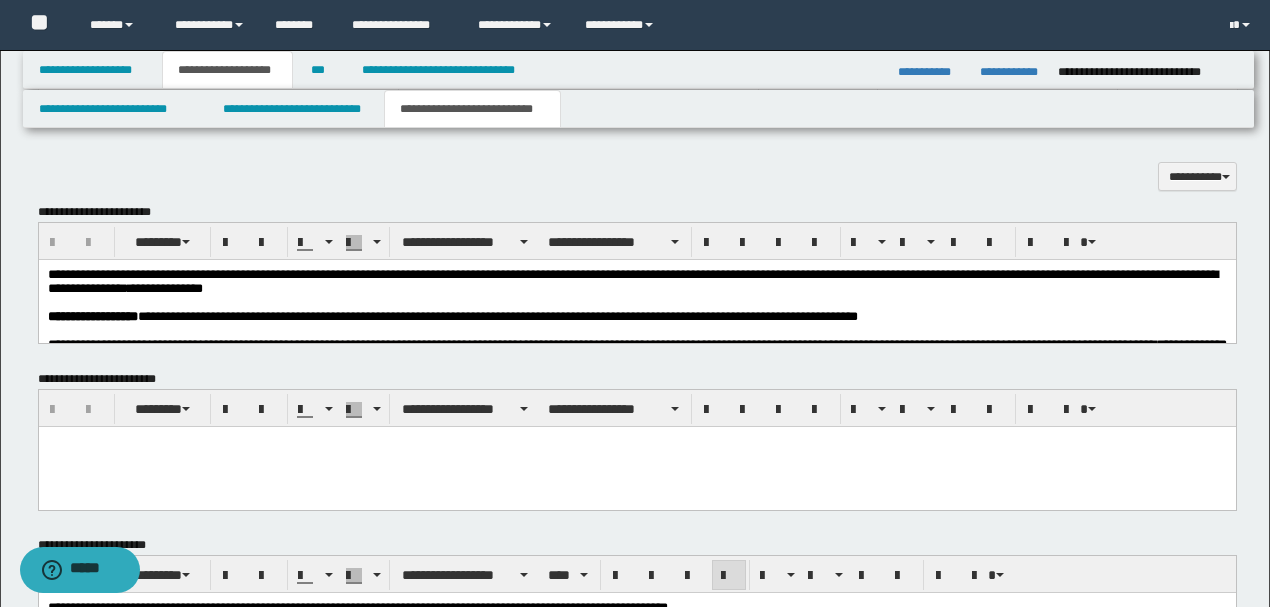 scroll, scrollTop: 654, scrollLeft: 0, axis: vertical 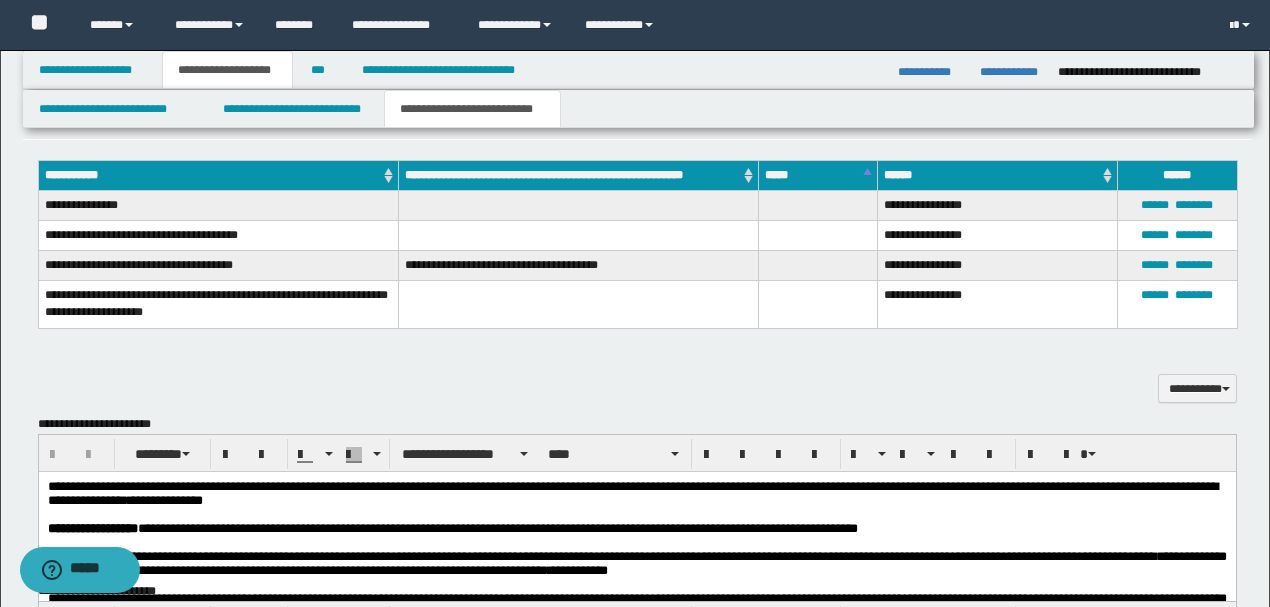 click on "**********" at bounding box center [164, 500] 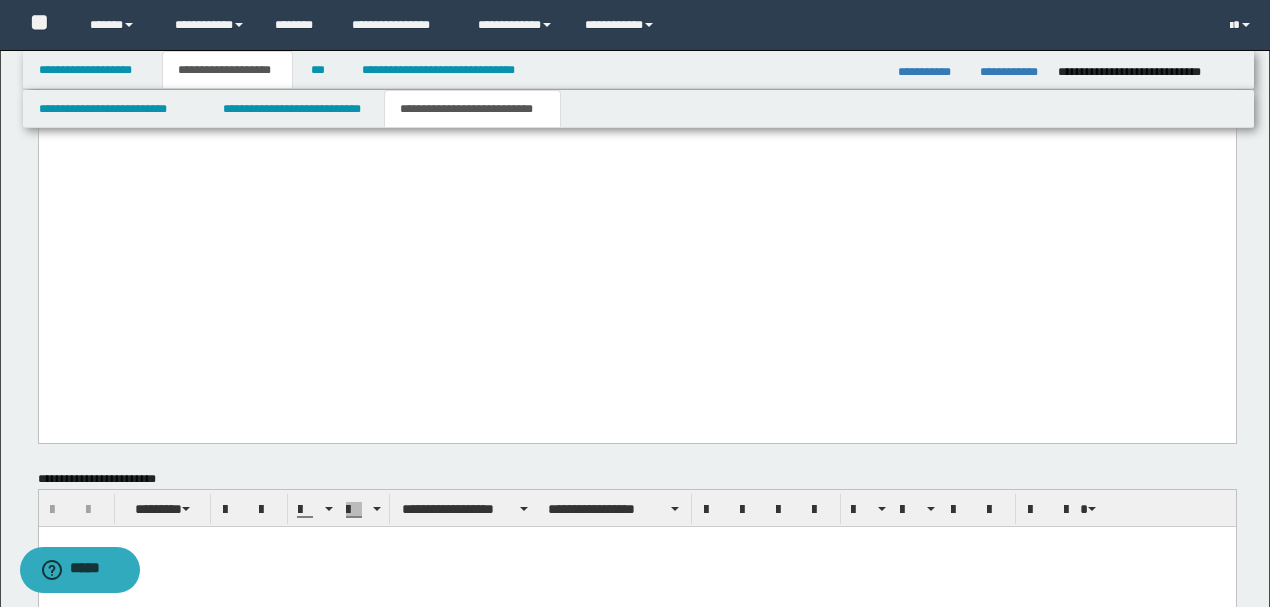 scroll, scrollTop: 3854, scrollLeft: 0, axis: vertical 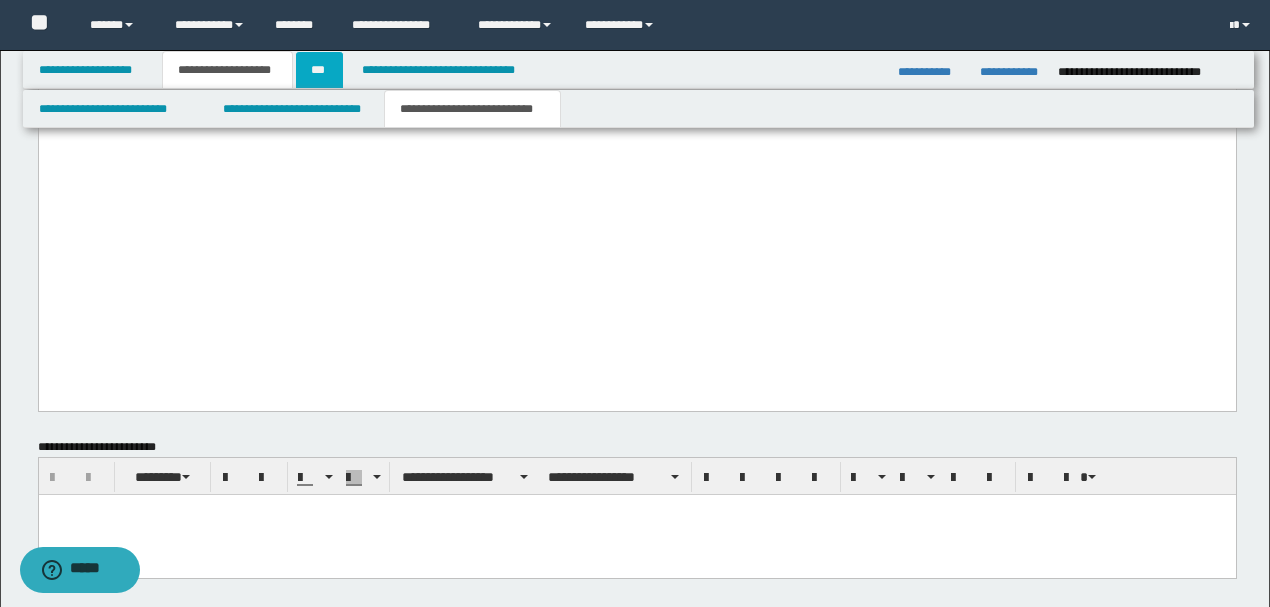 click on "***" at bounding box center [319, 70] 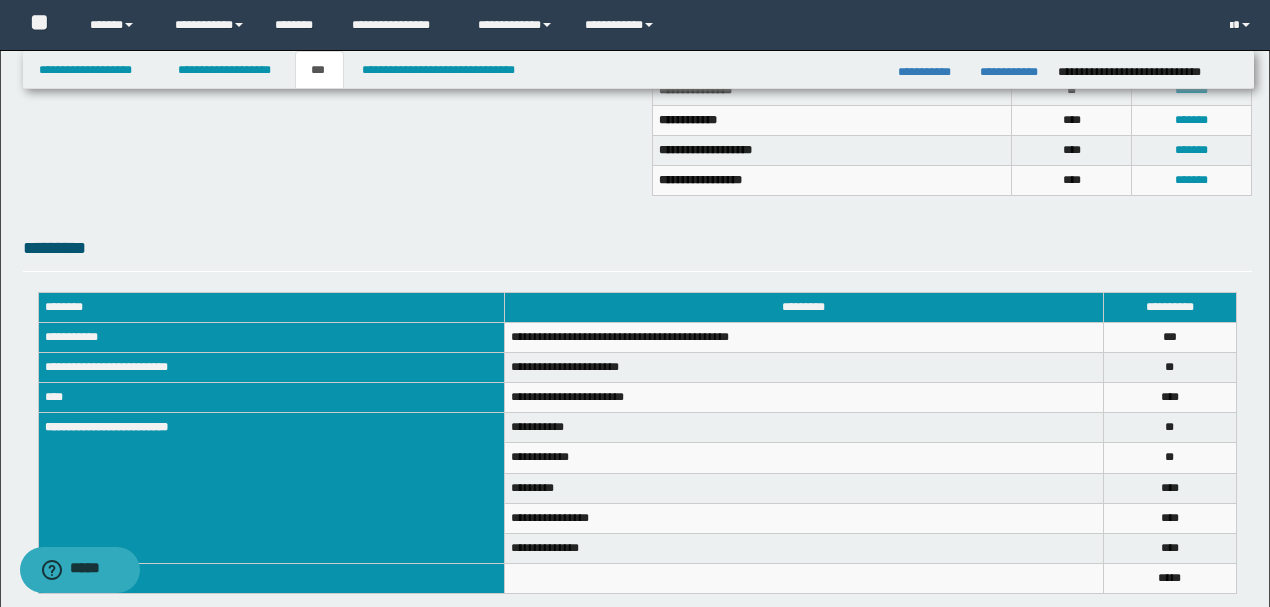 scroll, scrollTop: 691, scrollLeft: 0, axis: vertical 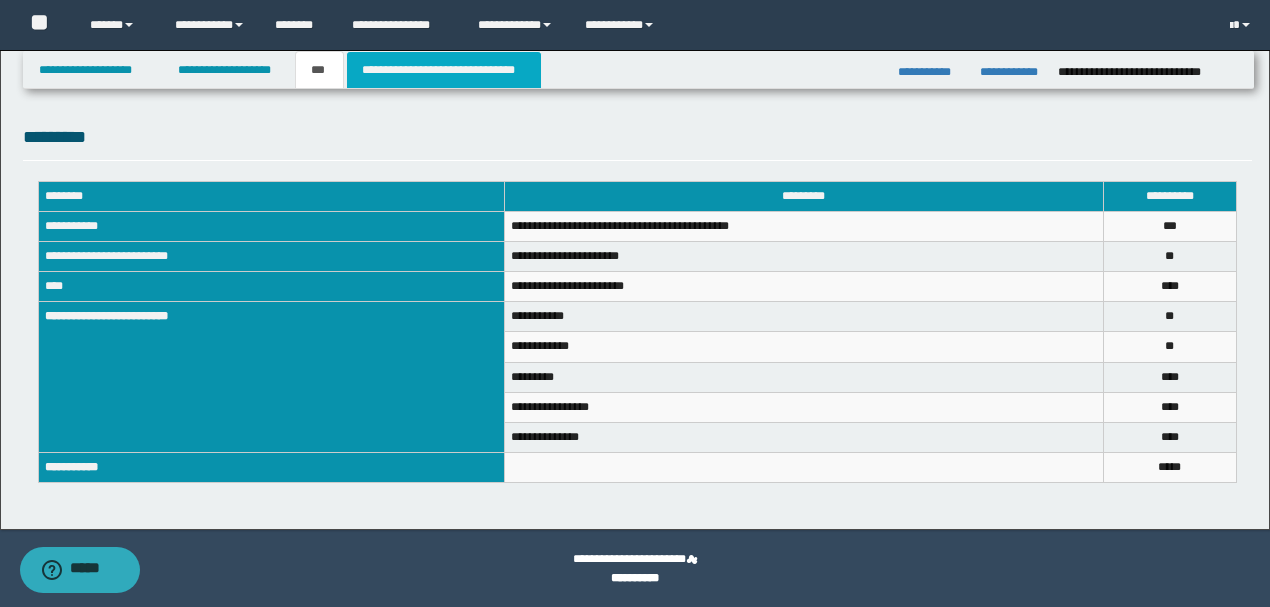 click on "**********" at bounding box center (444, 70) 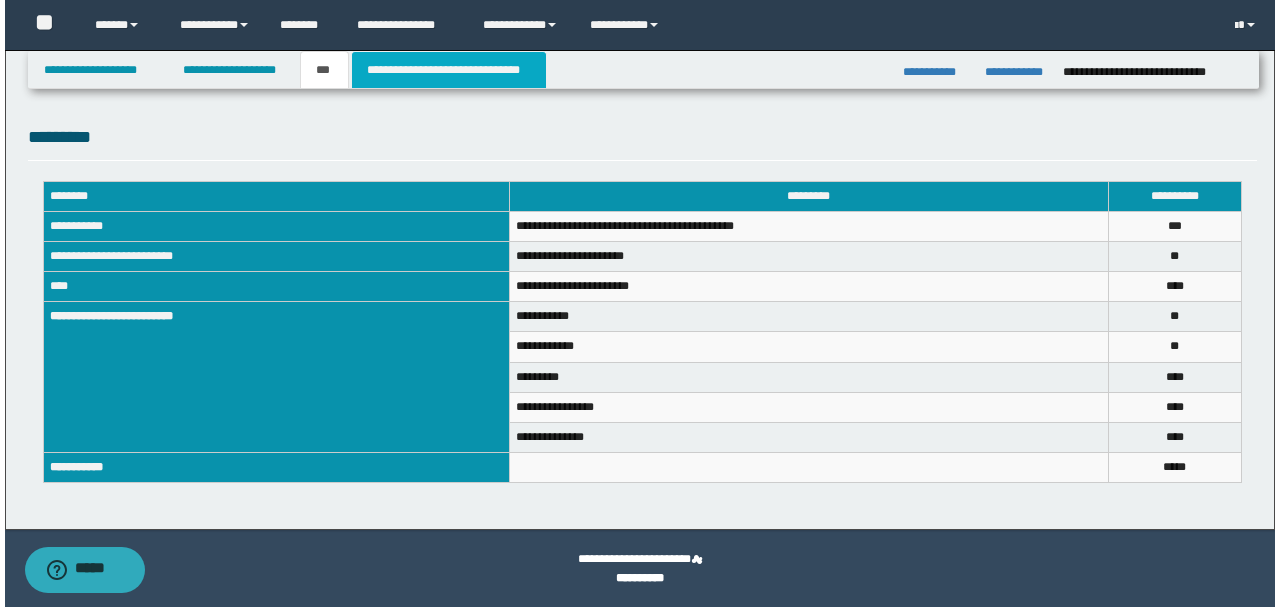 scroll, scrollTop: 0, scrollLeft: 0, axis: both 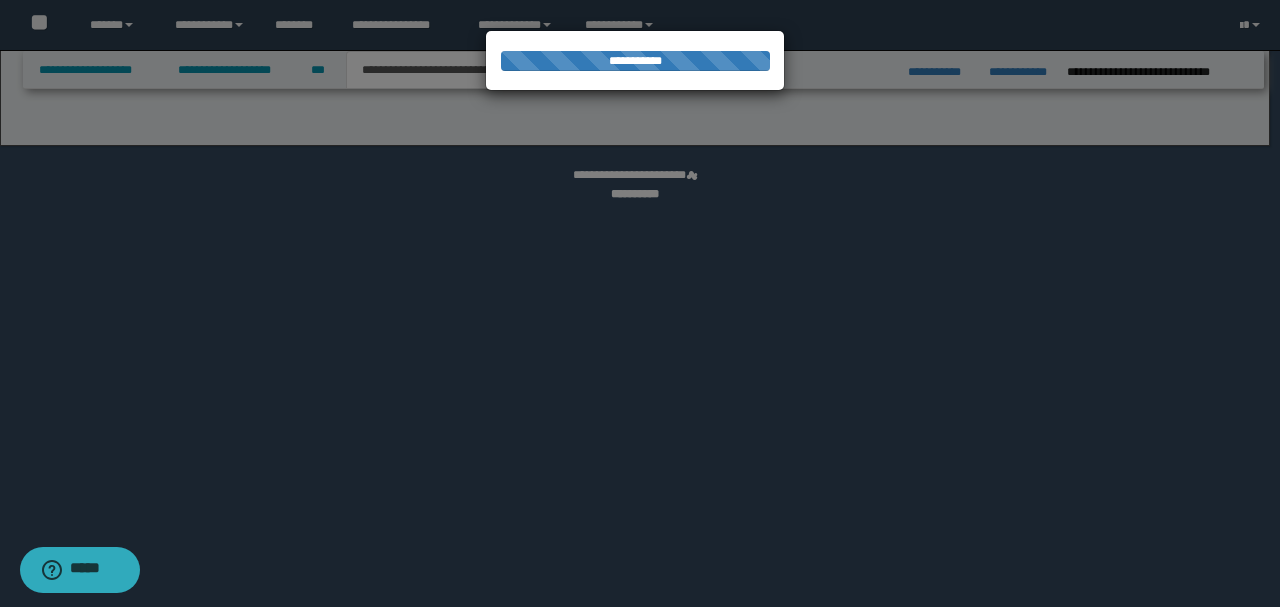 select on "*" 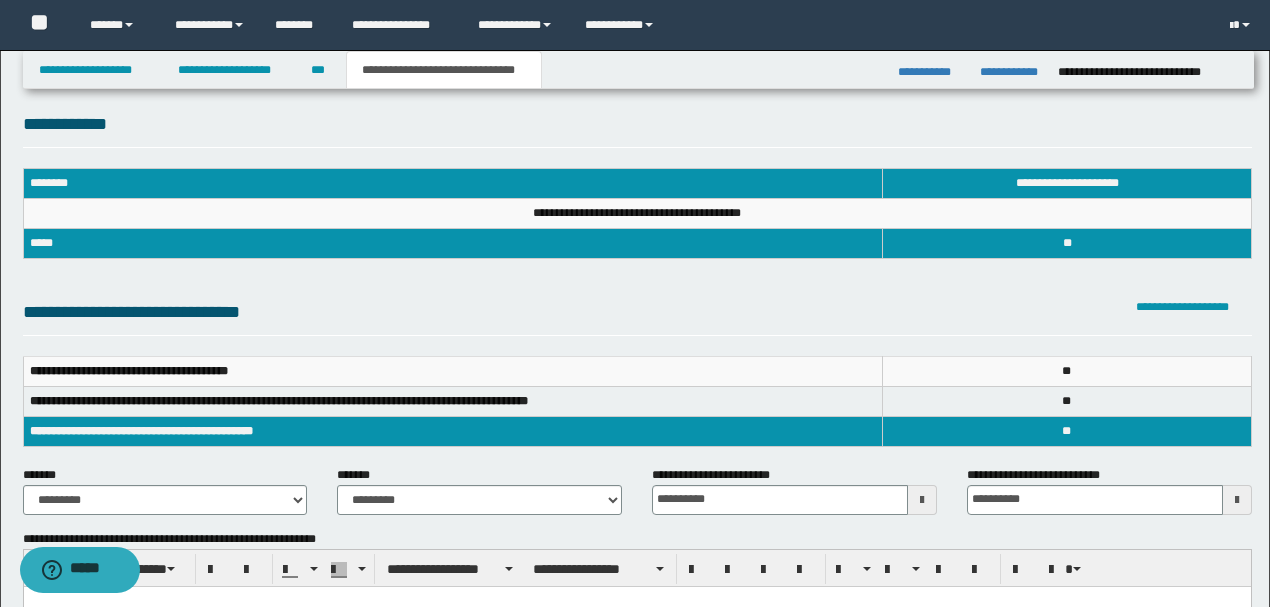 scroll, scrollTop: 14, scrollLeft: 0, axis: vertical 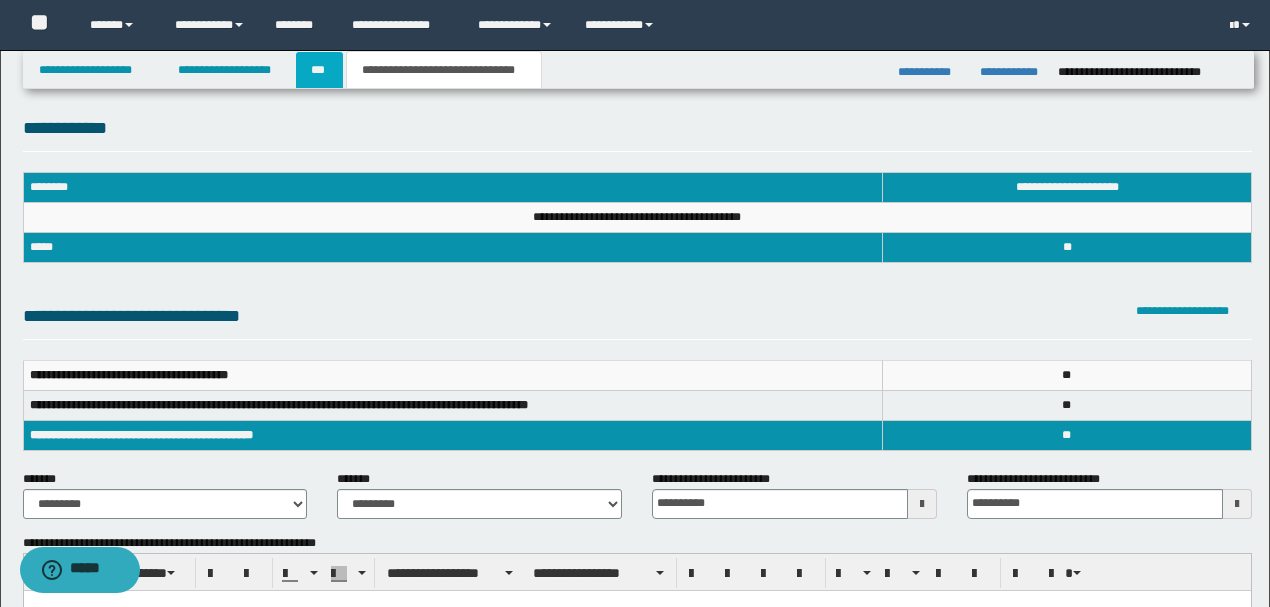 click on "***" at bounding box center [319, 70] 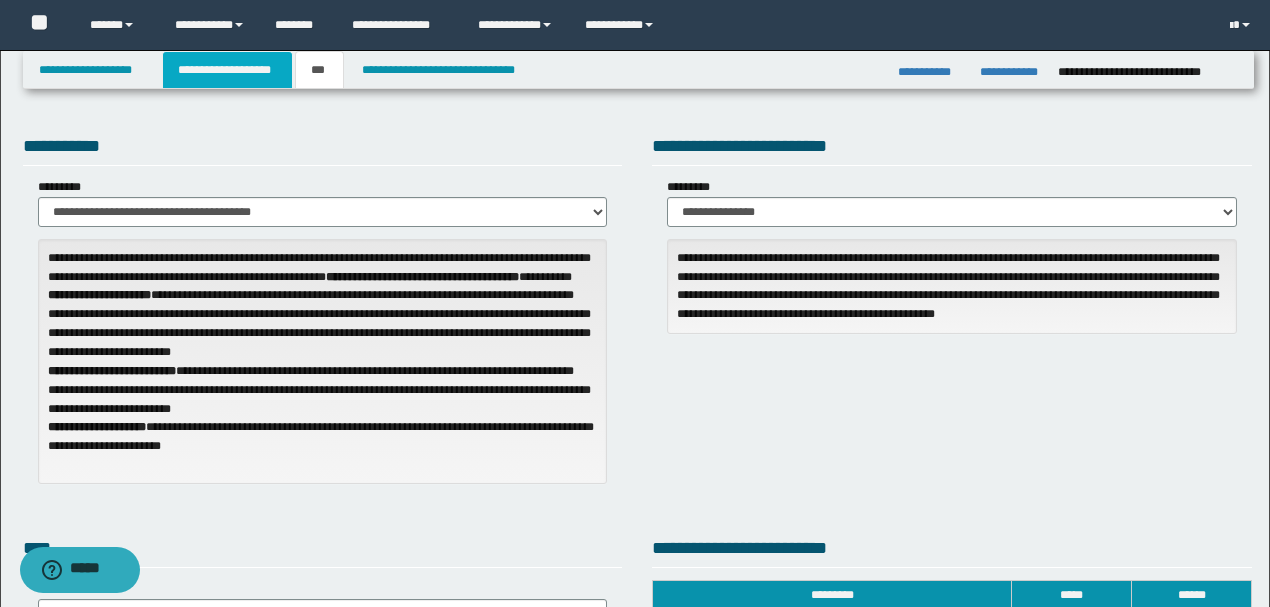 click on "**********" at bounding box center [227, 70] 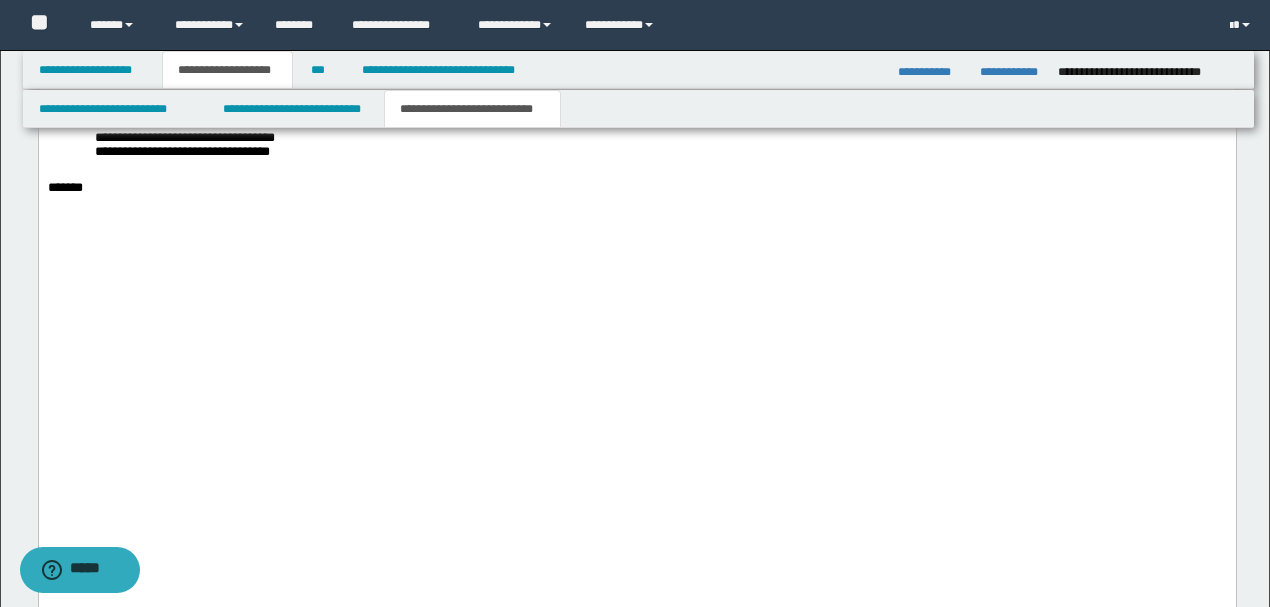 scroll, scrollTop: 3445, scrollLeft: 0, axis: vertical 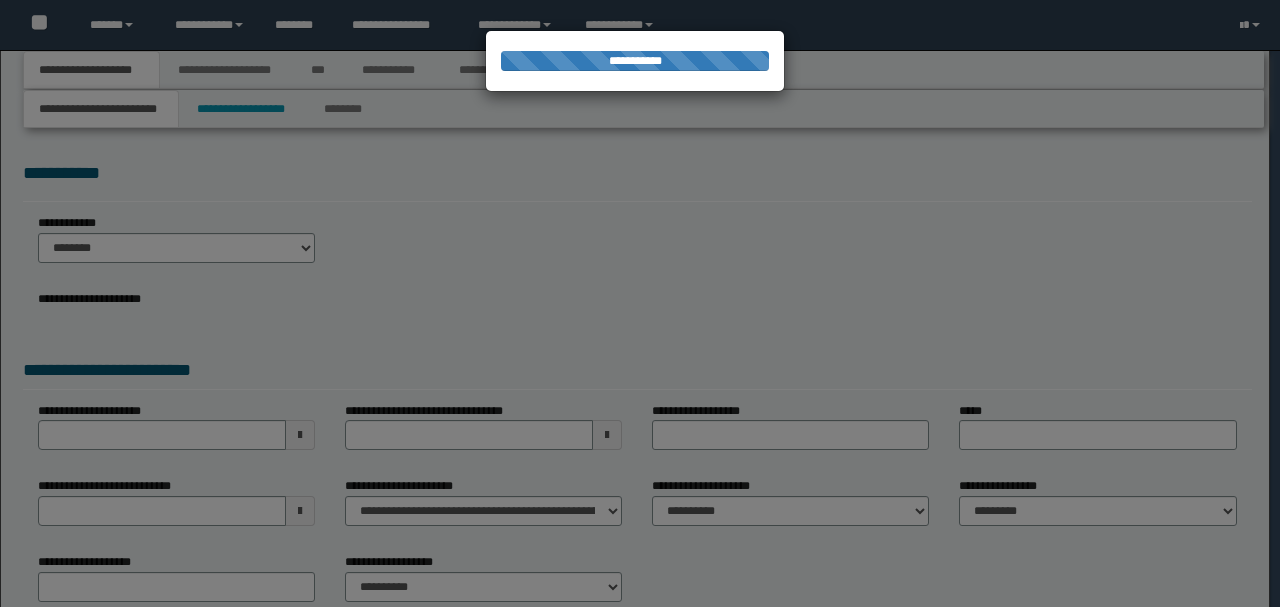 select on "*" 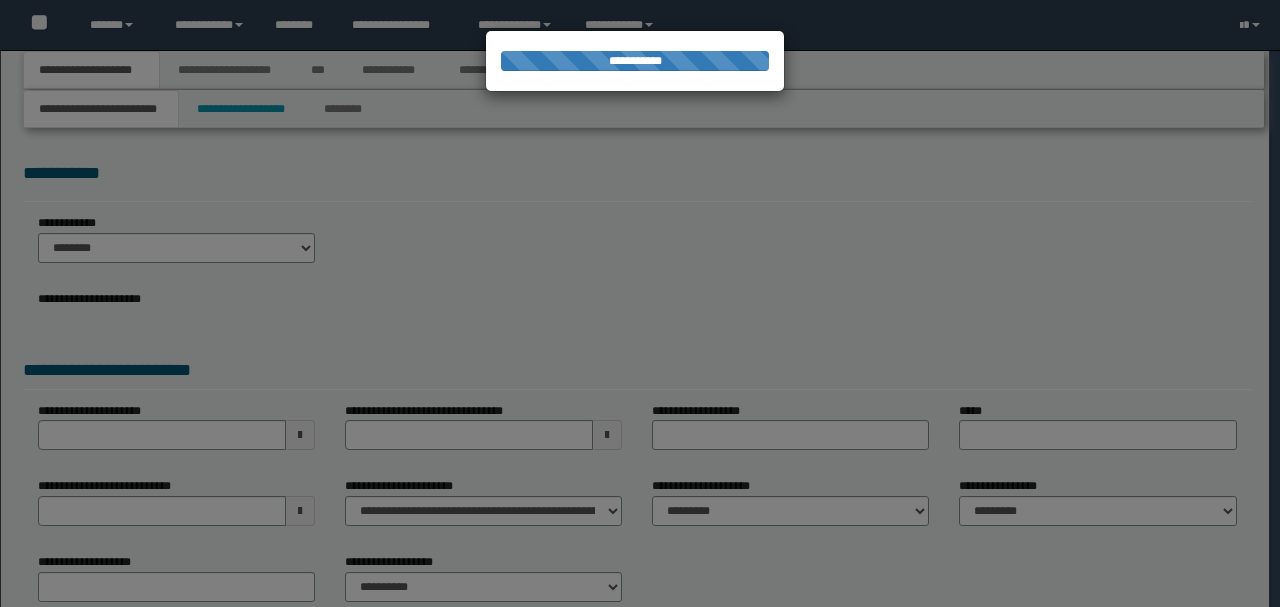 select on "*" 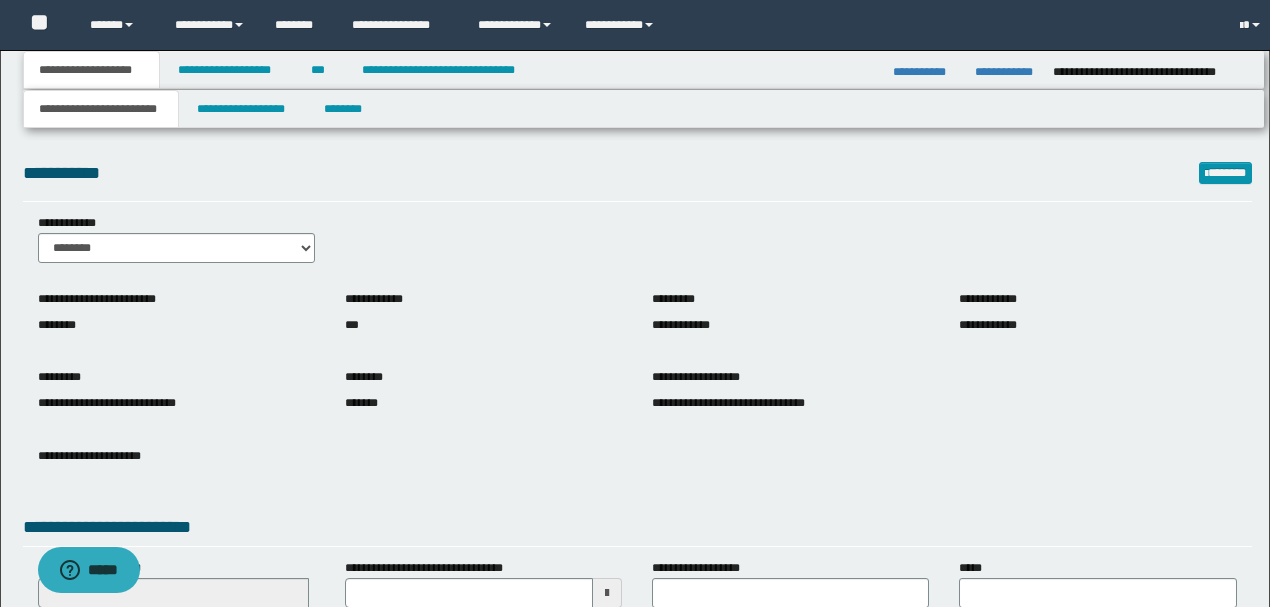 scroll, scrollTop: 0, scrollLeft: 0, axis: both 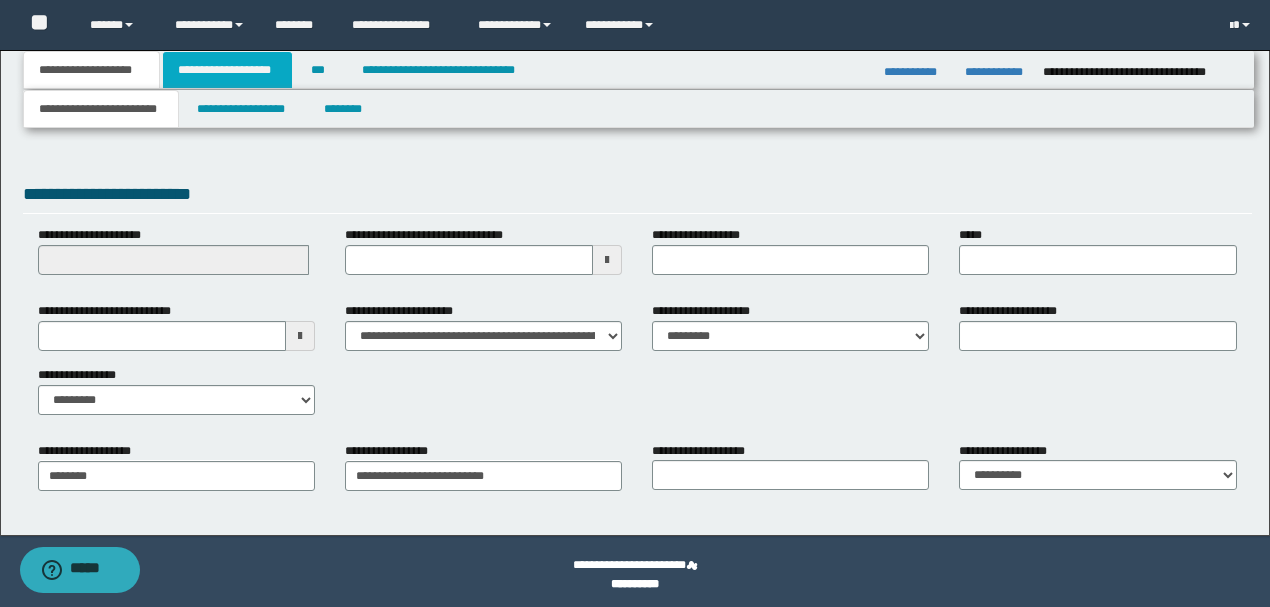 click on "**********" at bounding box center (227, 70) 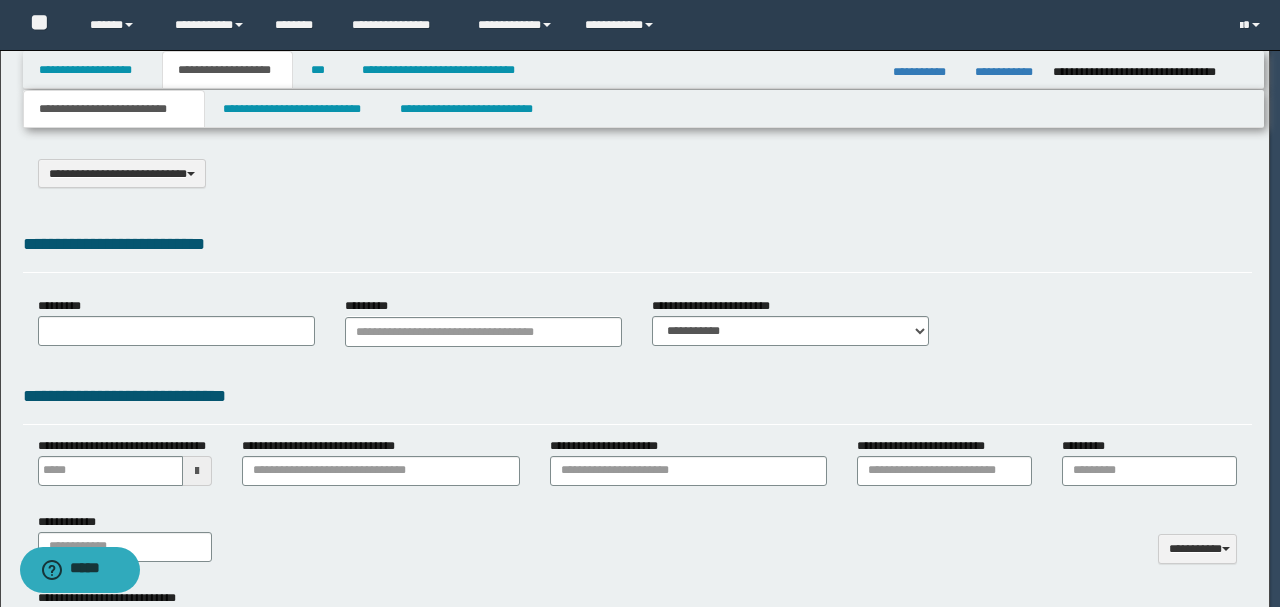 scroll, scrollTop: 0, scrollLeft: 0, axis: both 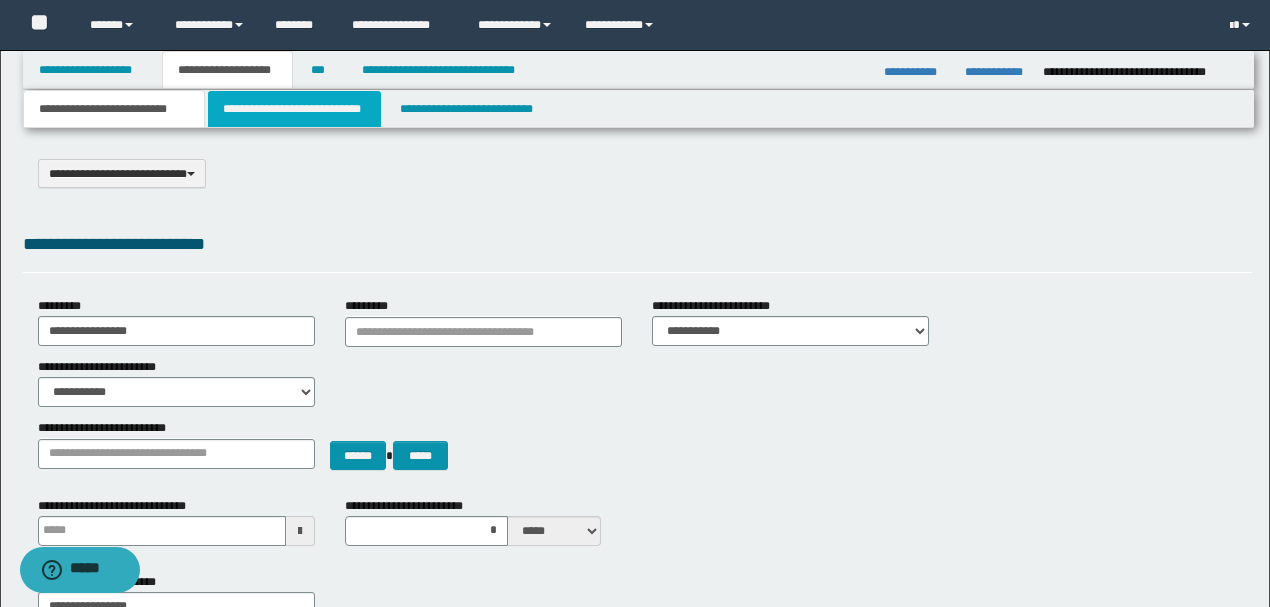 click on "**********" at bounding box center [294, 109] 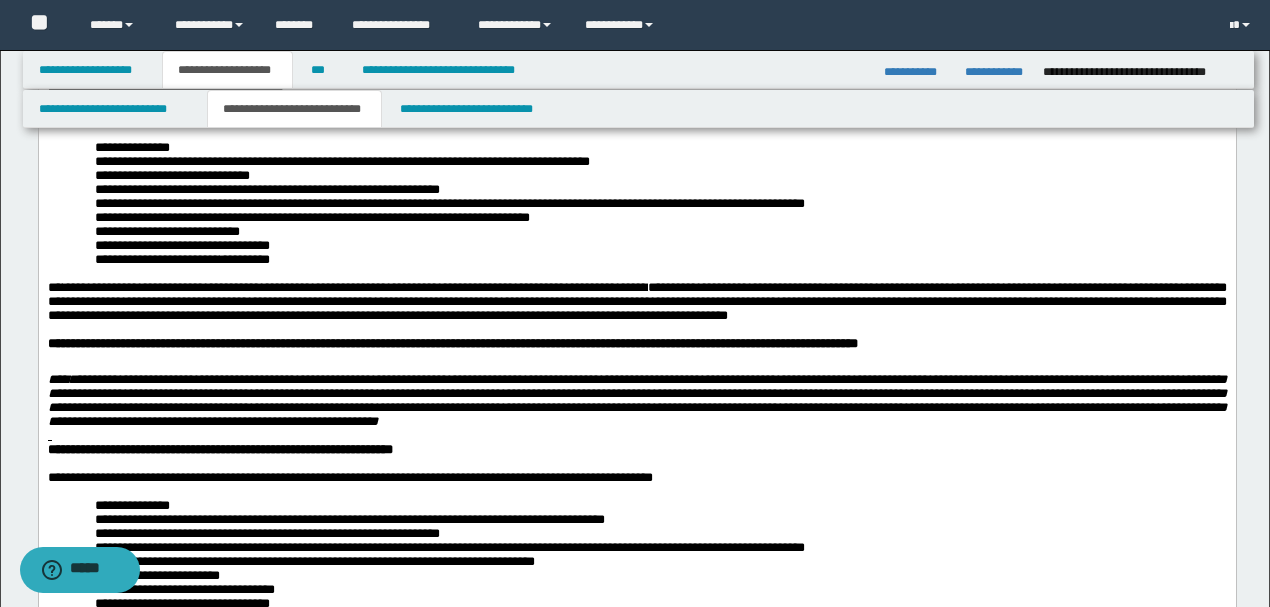 scroll, scrollTop: 400, scrollLeft: 0, axis: vertical 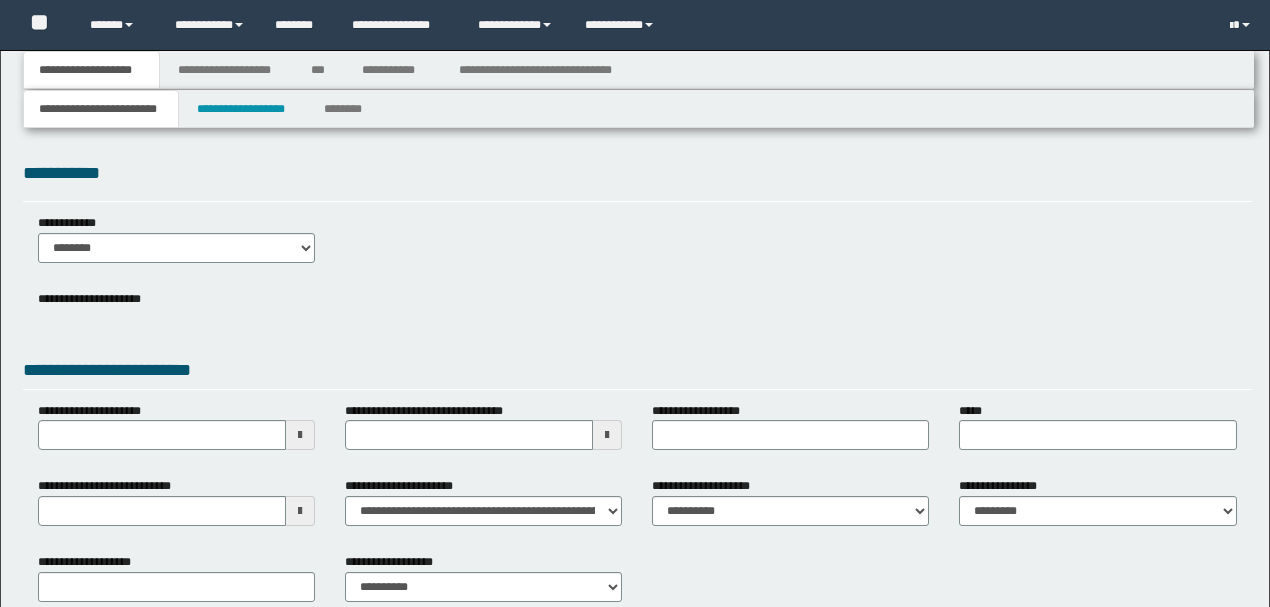 type 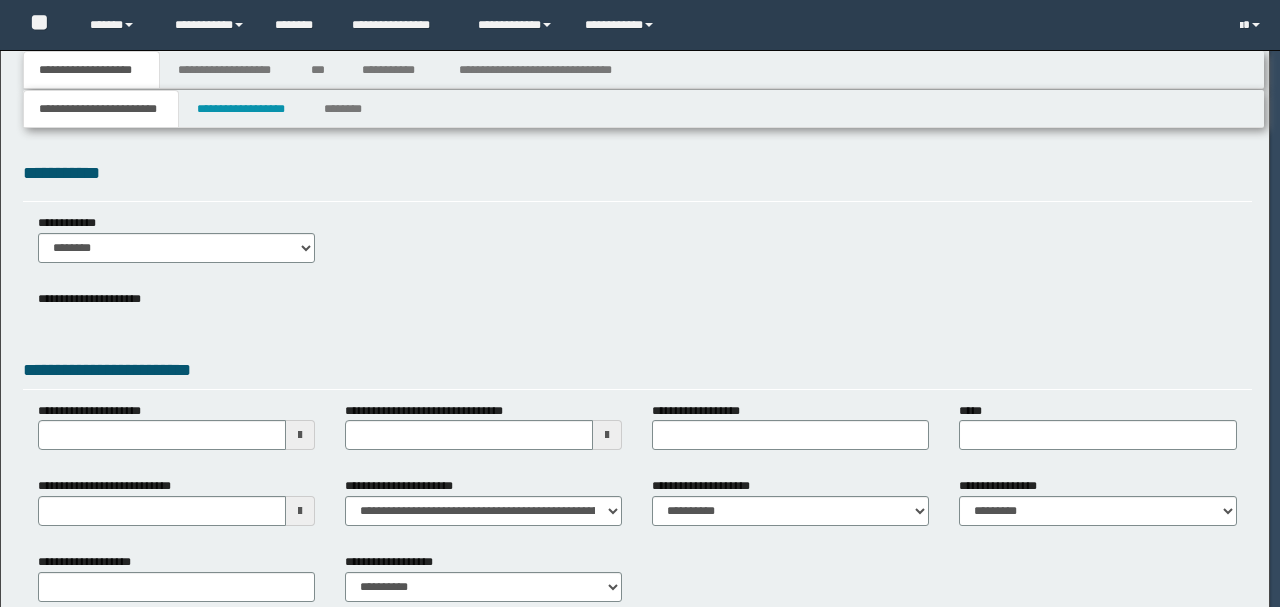 scroll, scrollTop: 0, scrollLeft: 0, axis: both 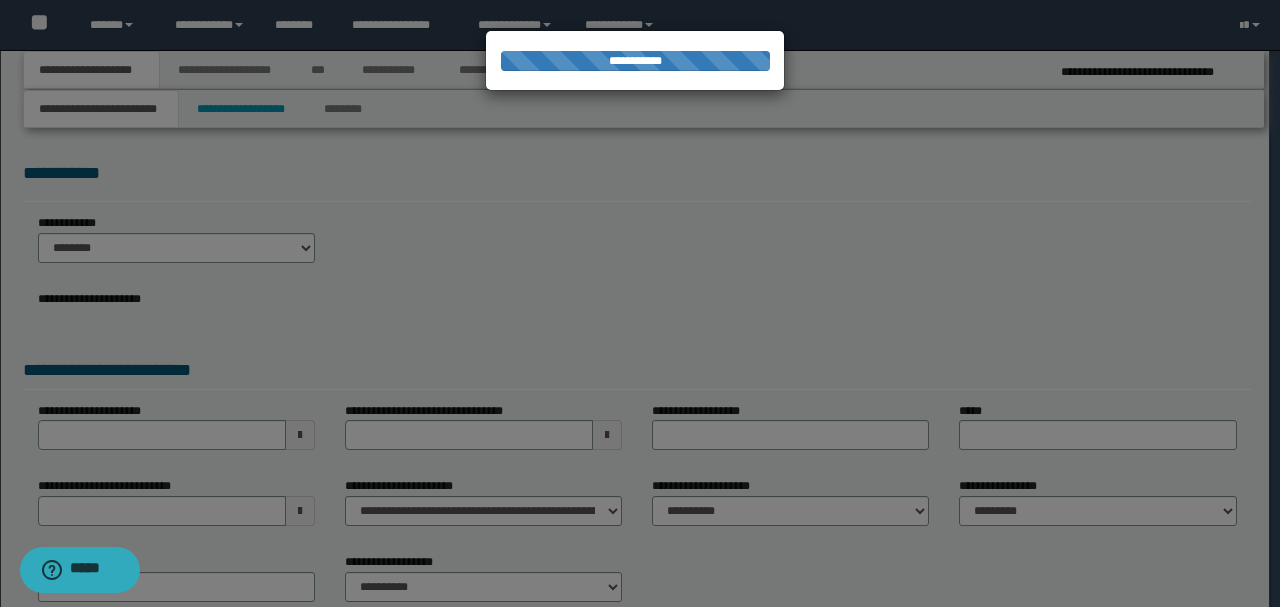 type on "**********" 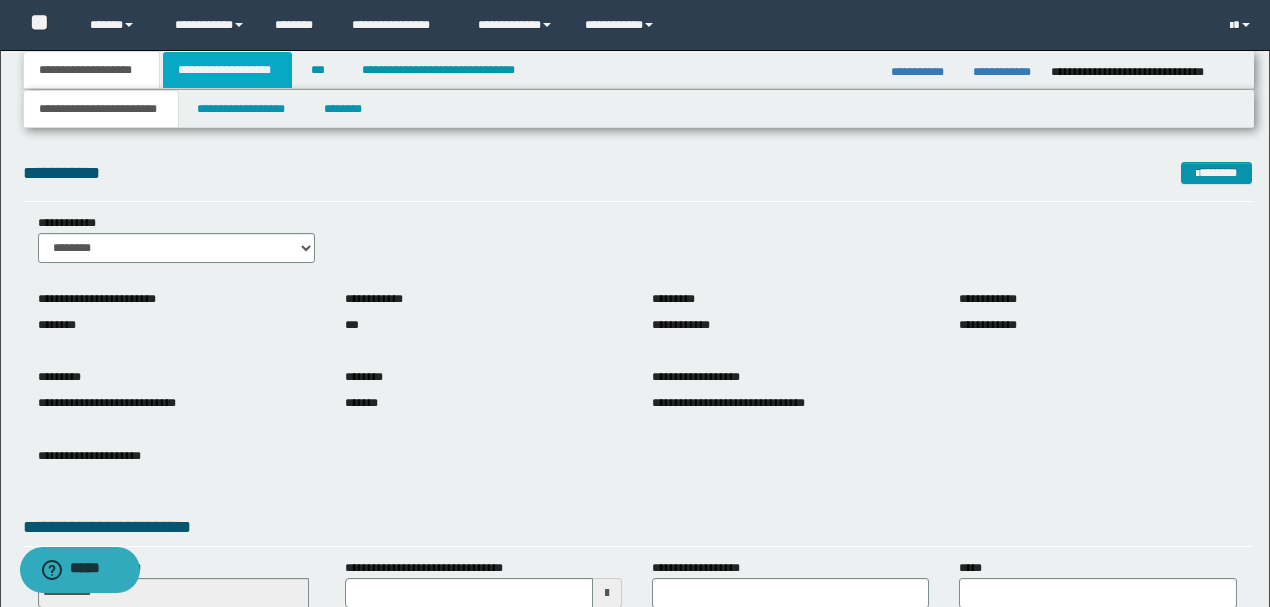click on "**********" at bounding box center [227, 70] 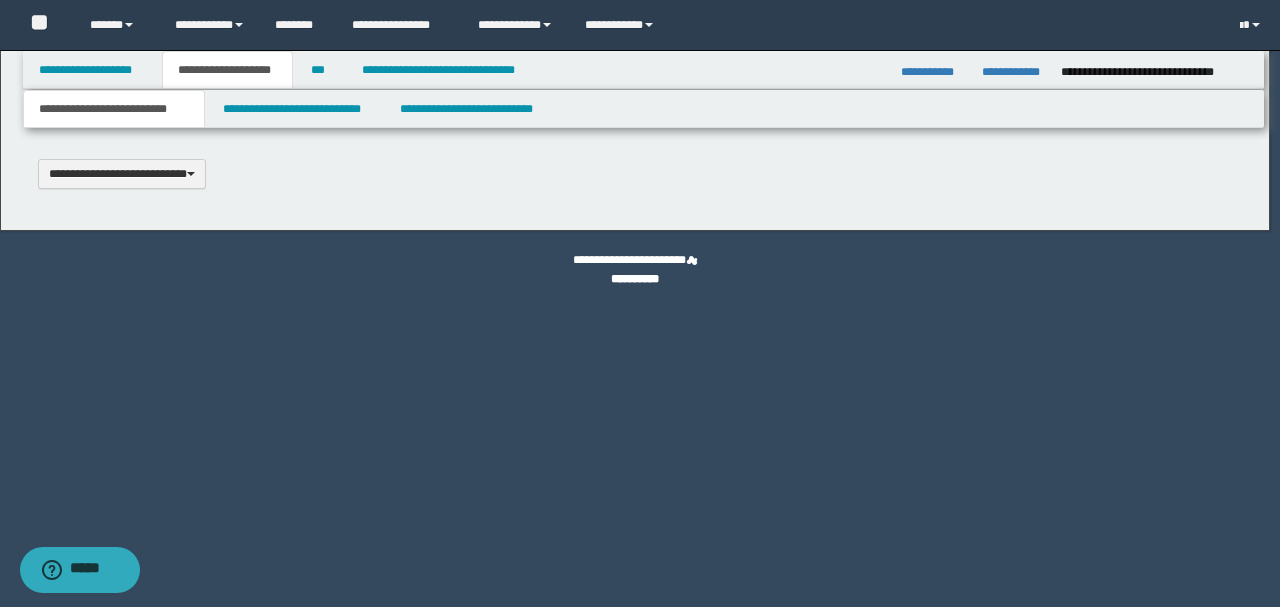 type 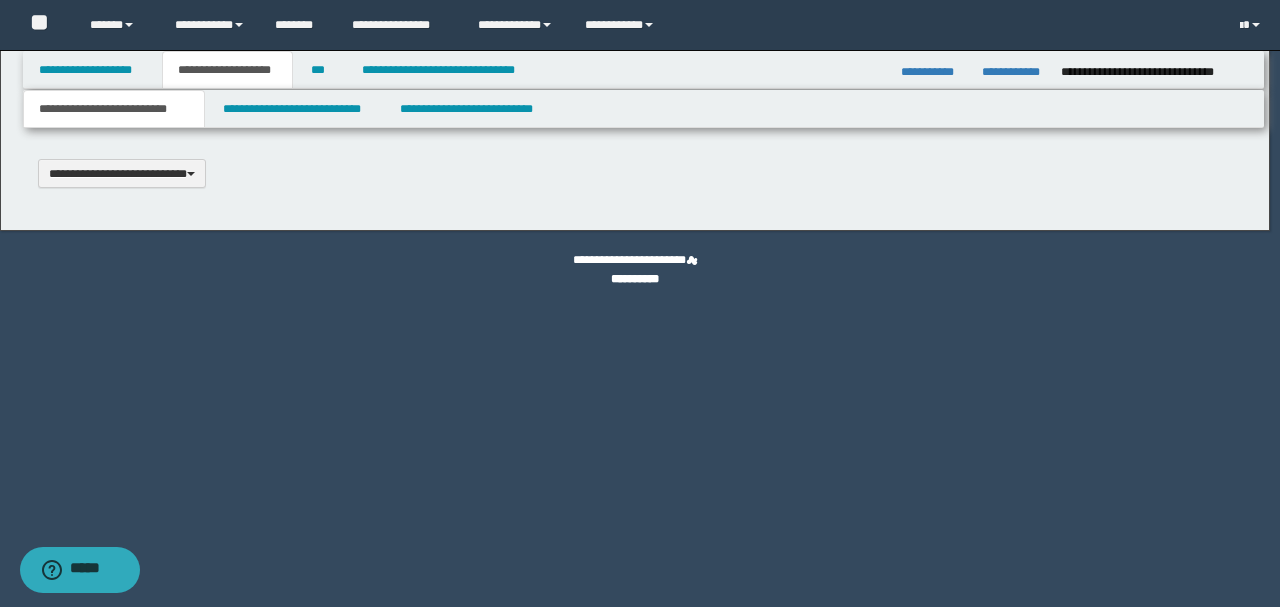 scroll, scrollTop: 0, scrollLeft: 0, axis: both 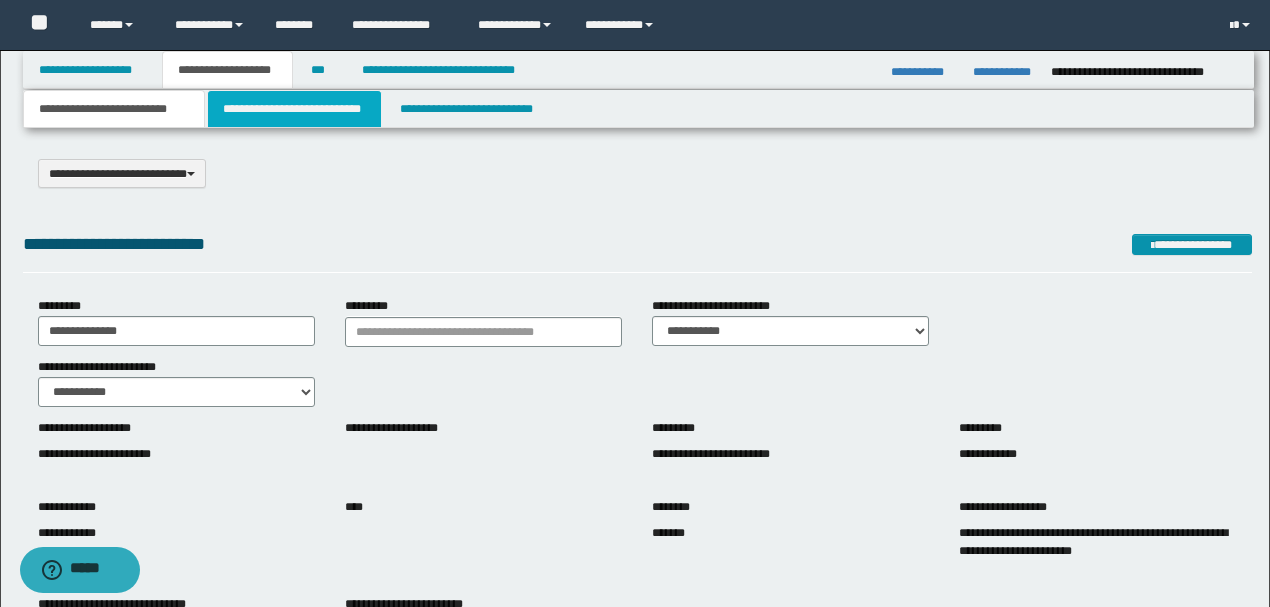 click on "**********" at bounding box center (294, 109) 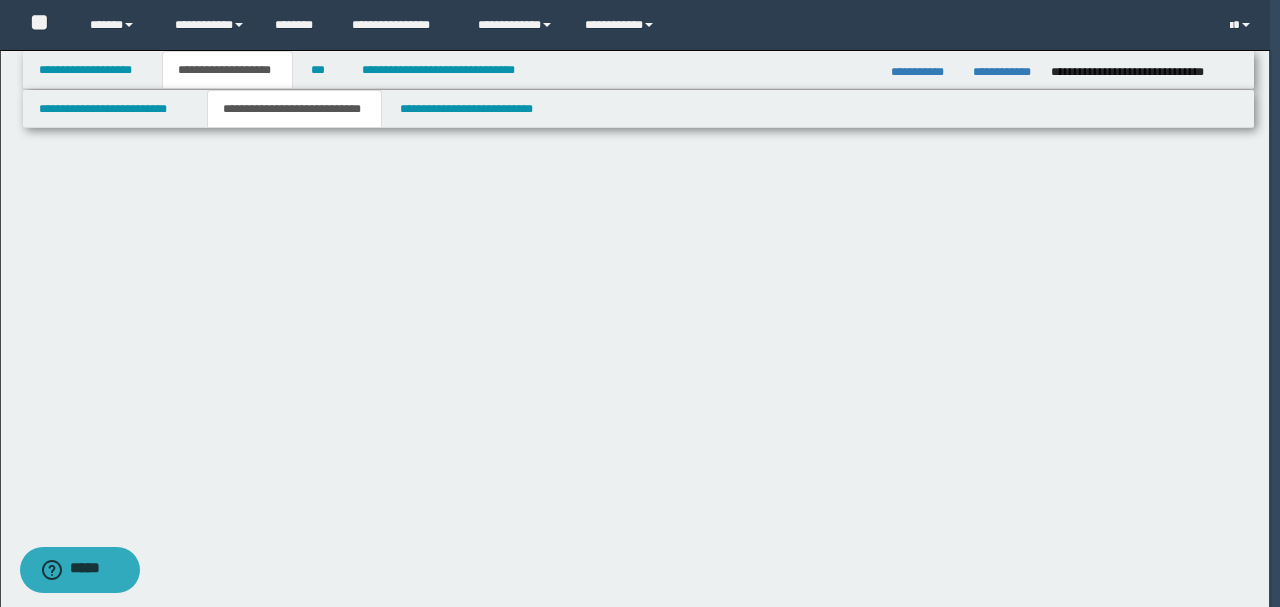 select on "*" 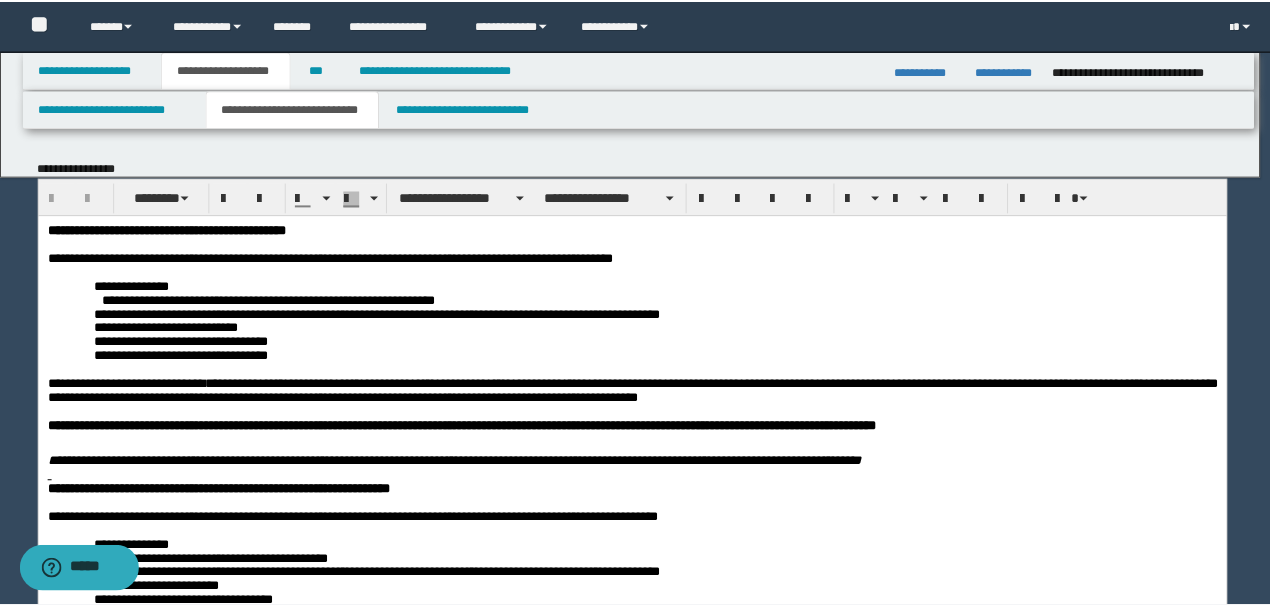 scroll, scrollTop: 0, scrollLeft: 0, axis: both 